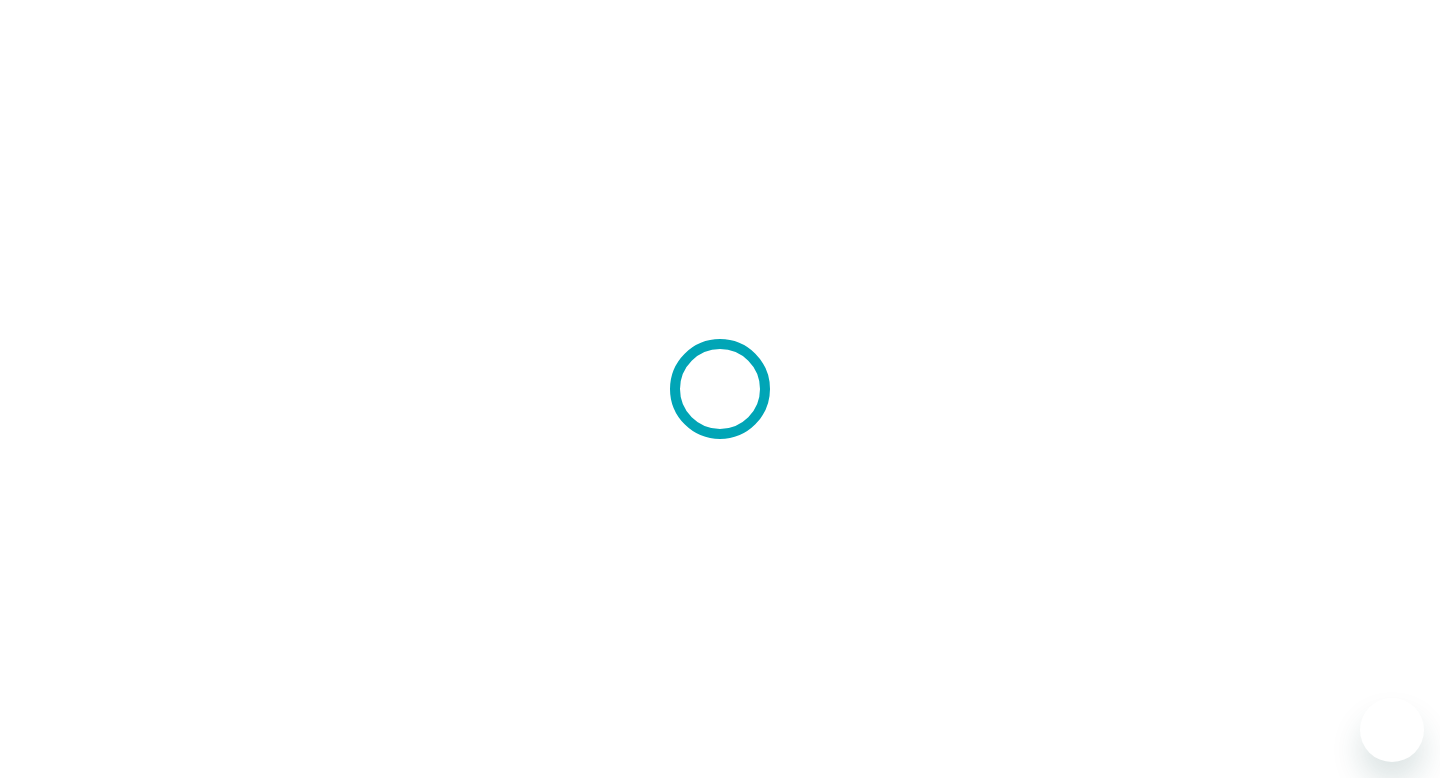 scroll, scrollTop: 0, scrollLeft: 0, axis: both 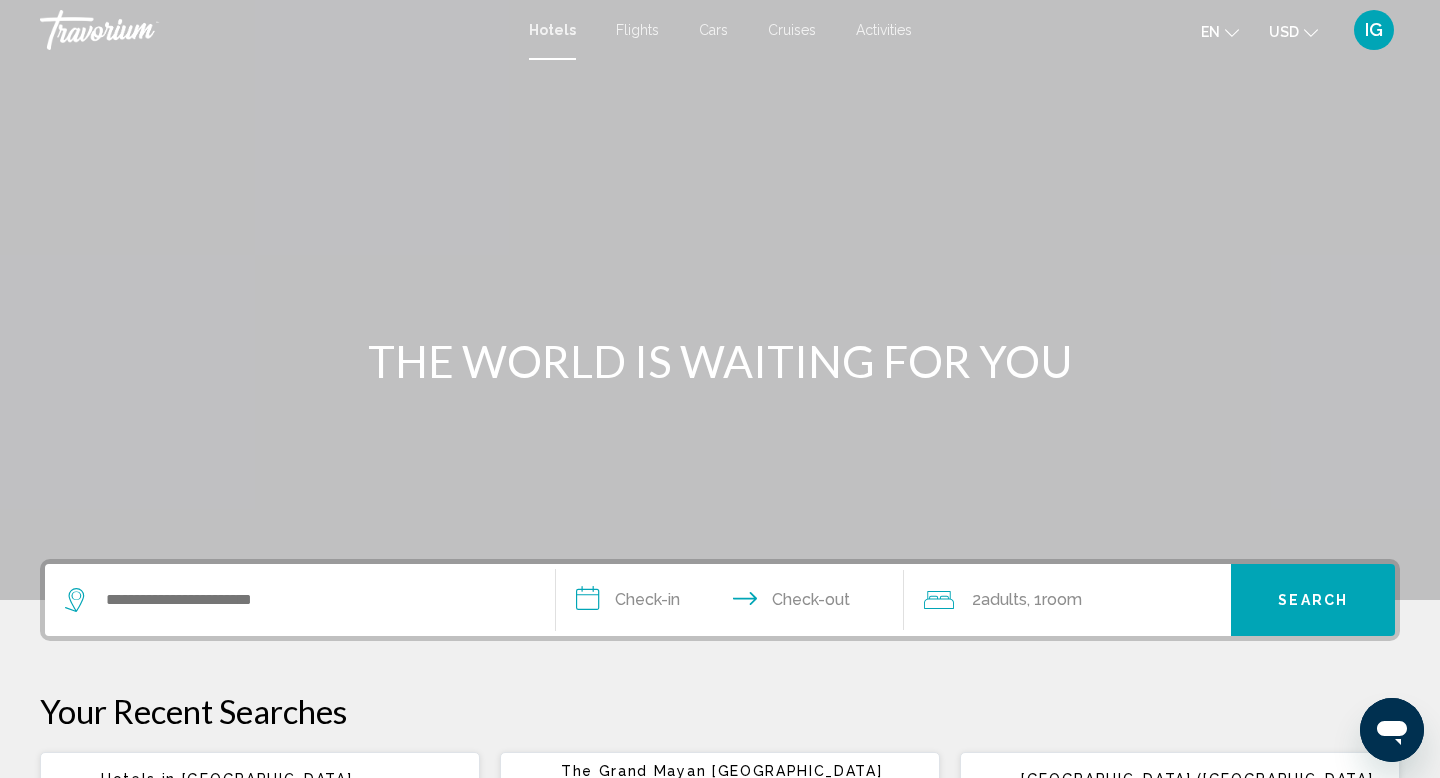 click on "Activities" at bounding box center (884, 30) 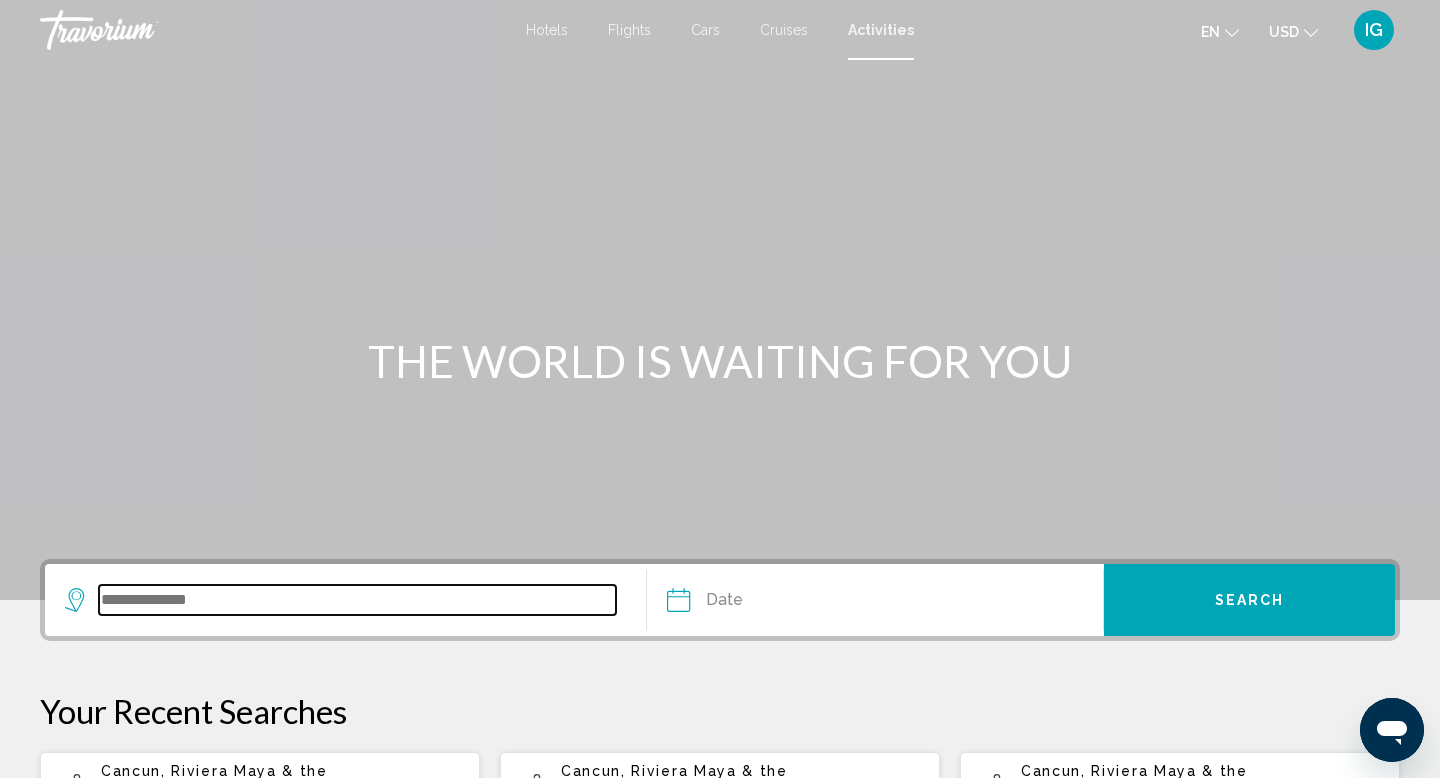 click at bounding box center [357, 600] 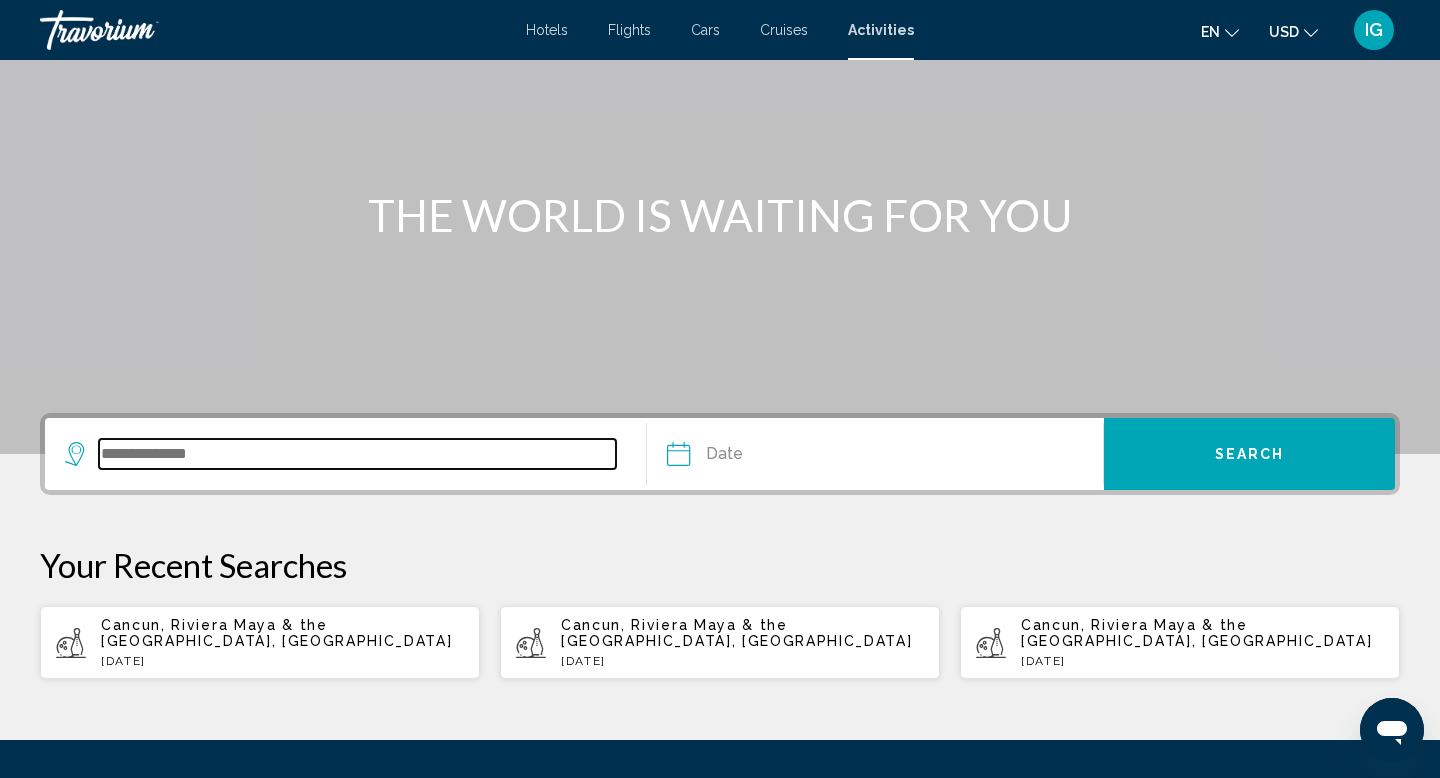 scroll, scrollTop: 337, scrollLeft: 0, axis: vertical 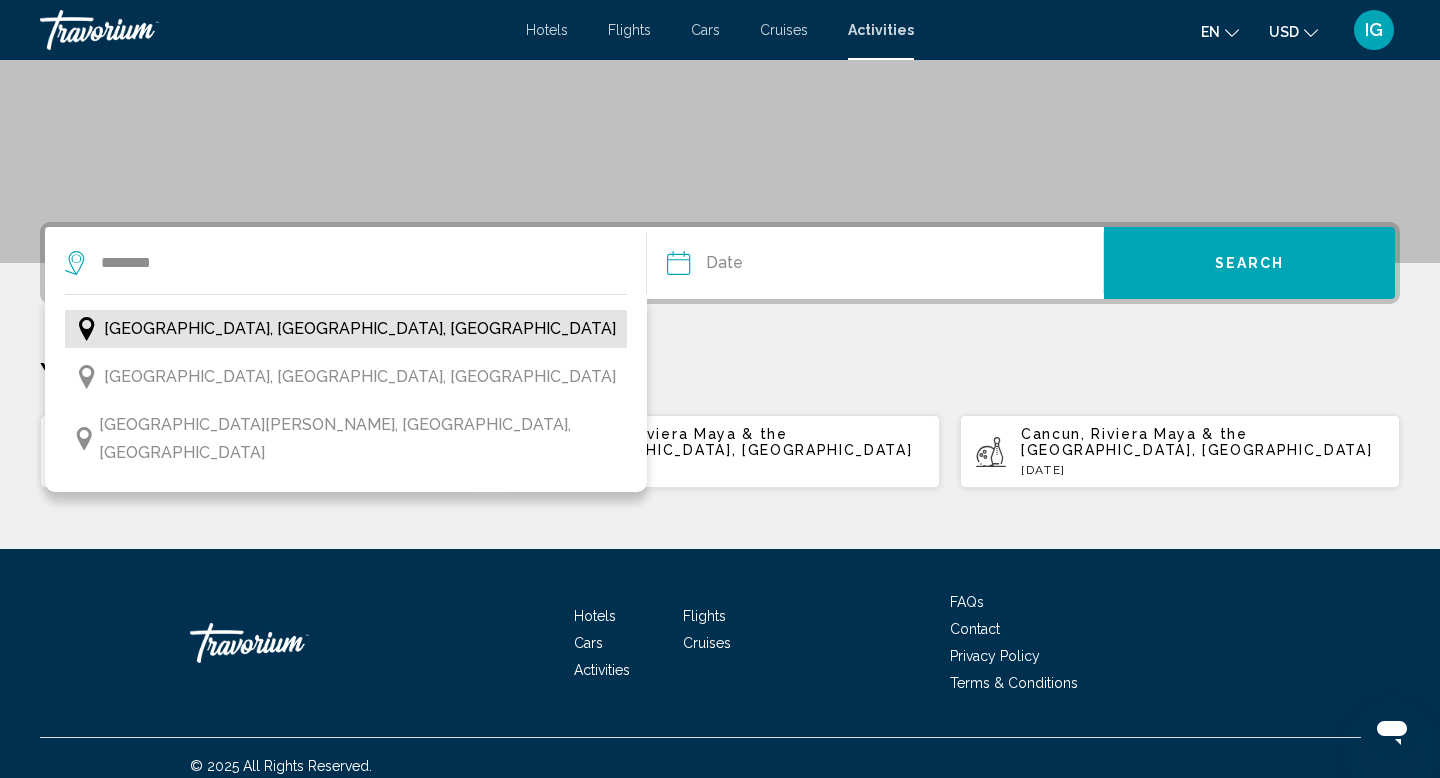 click on "[GEOGRAPHIC_DATA], [GEOGRAPHIC_DATA], [GEOGRAPHIC_DATA]" at bounding box center (360, 329) 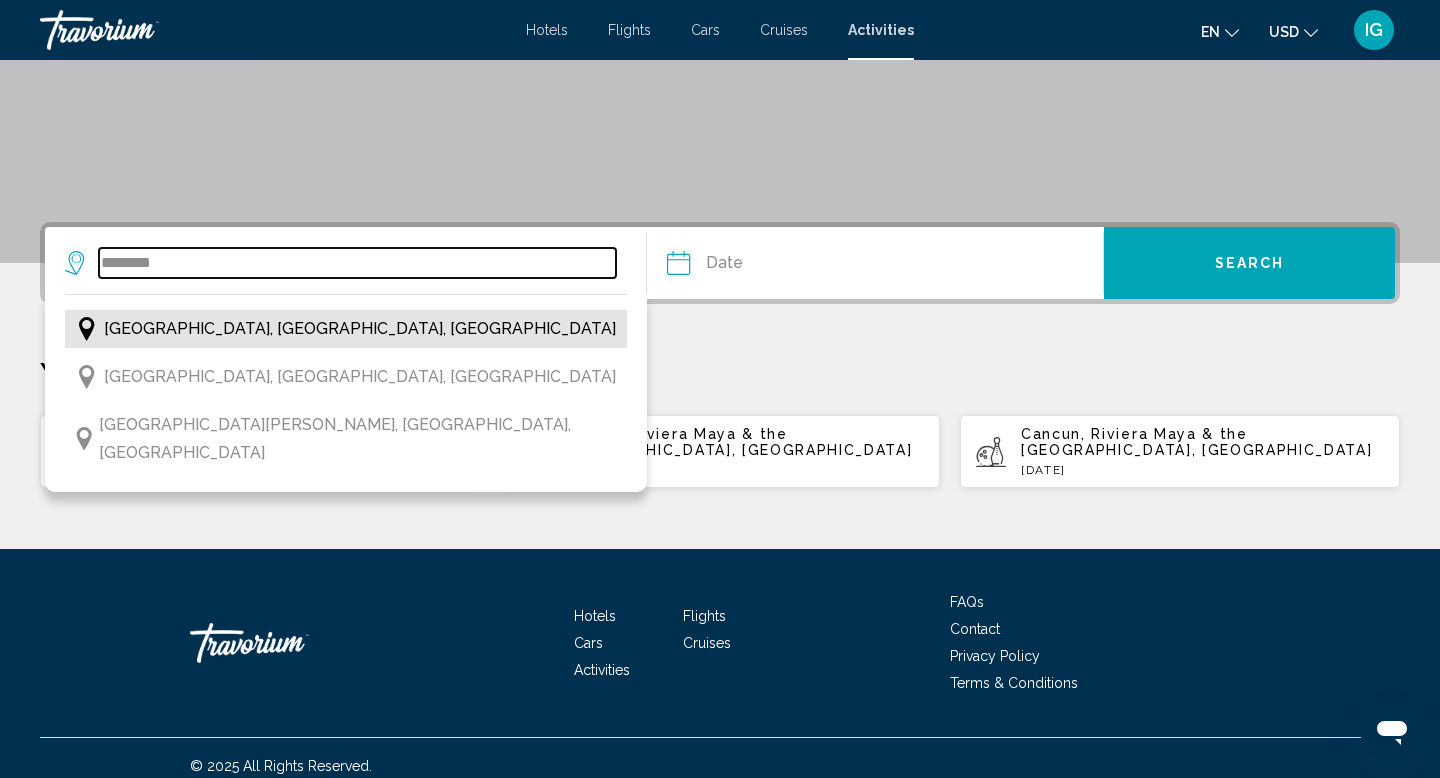 type on "**********" 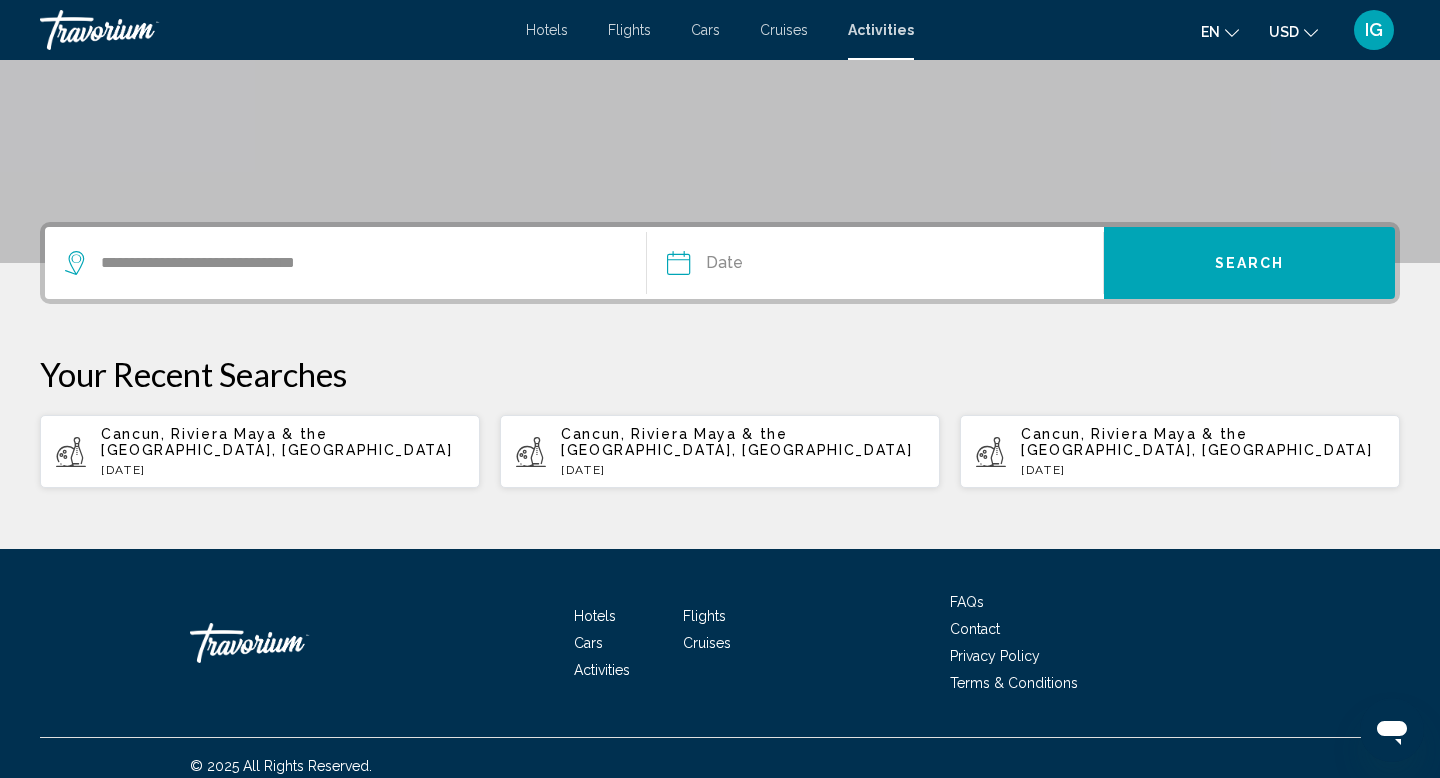 click at bounding box center [775, 266] 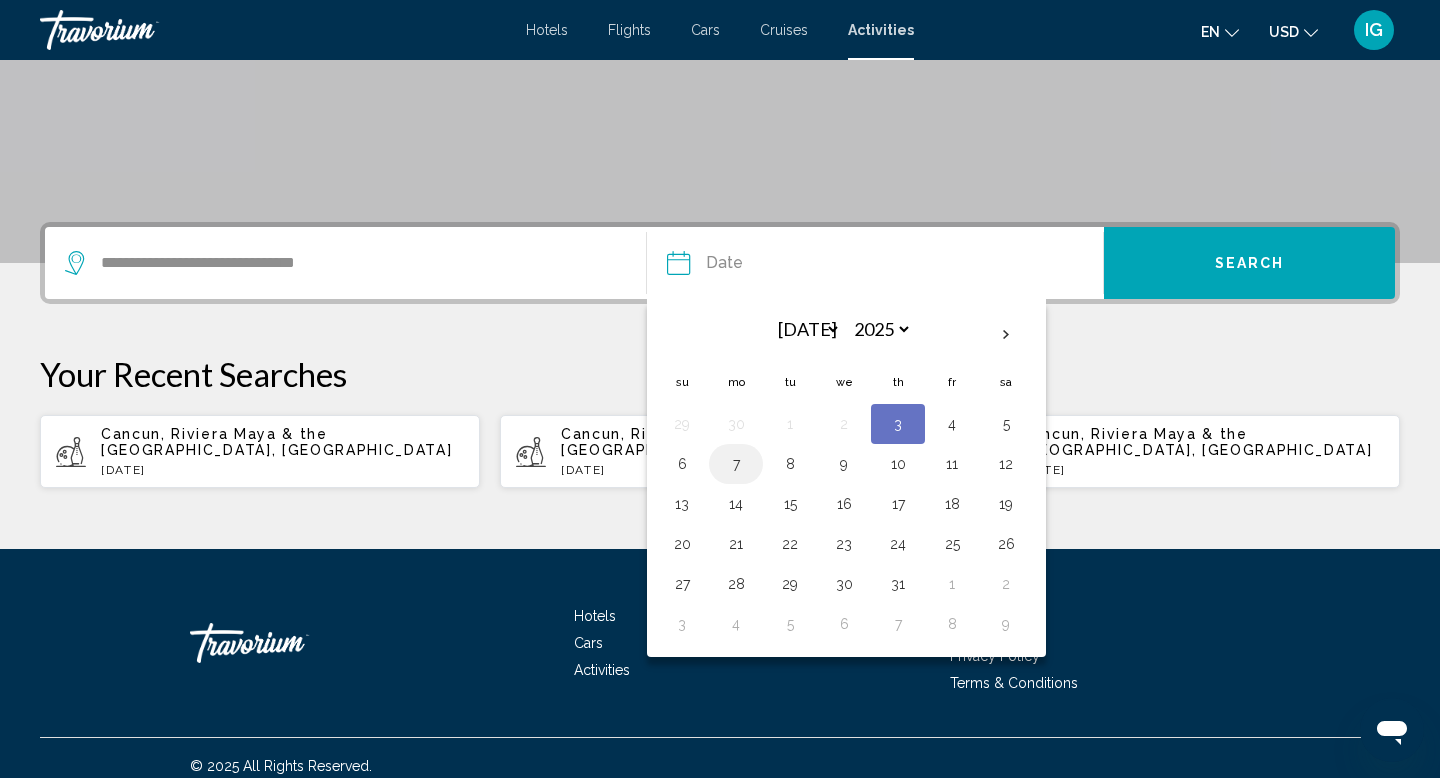 click on "7" at bounding box center [736, 464] 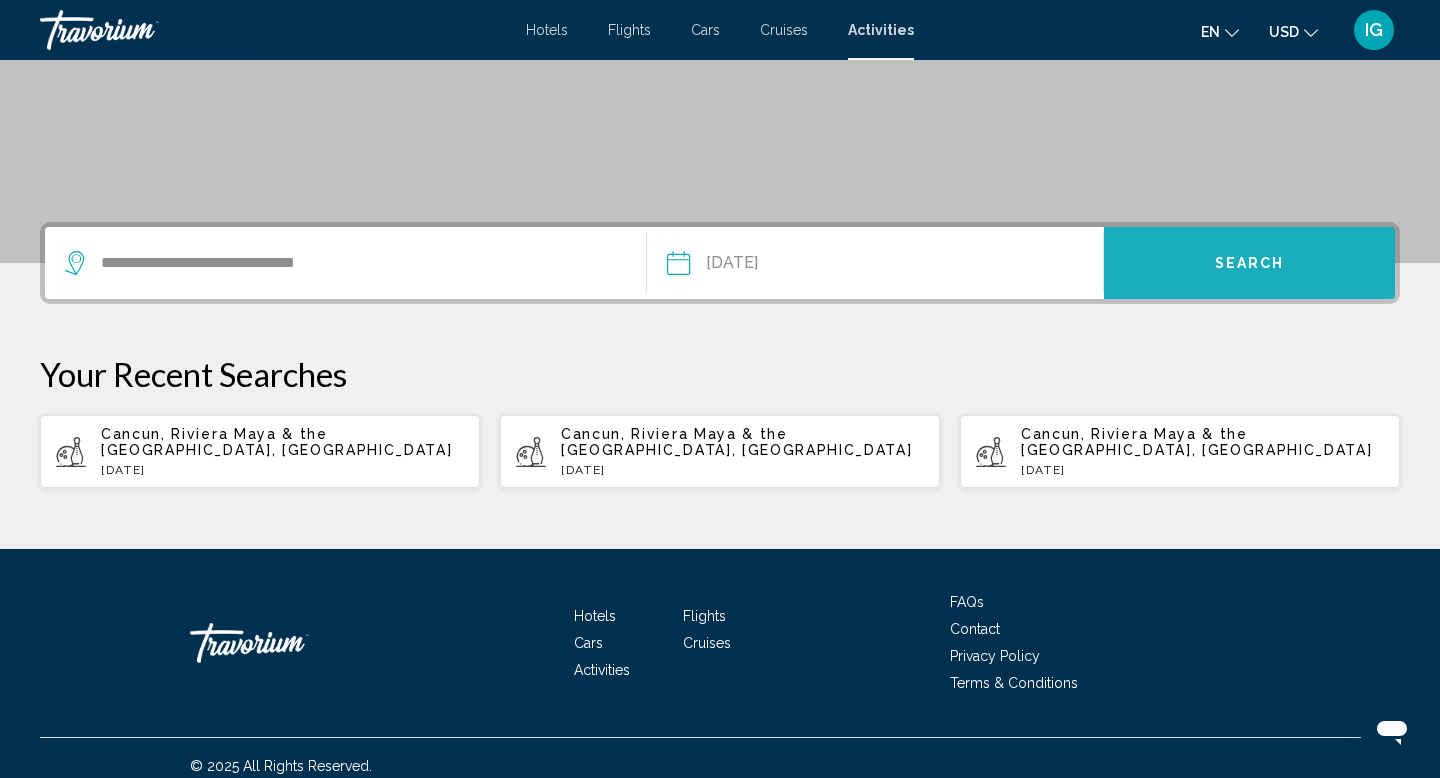 click on "Search" at bounding box center (1250, 264) 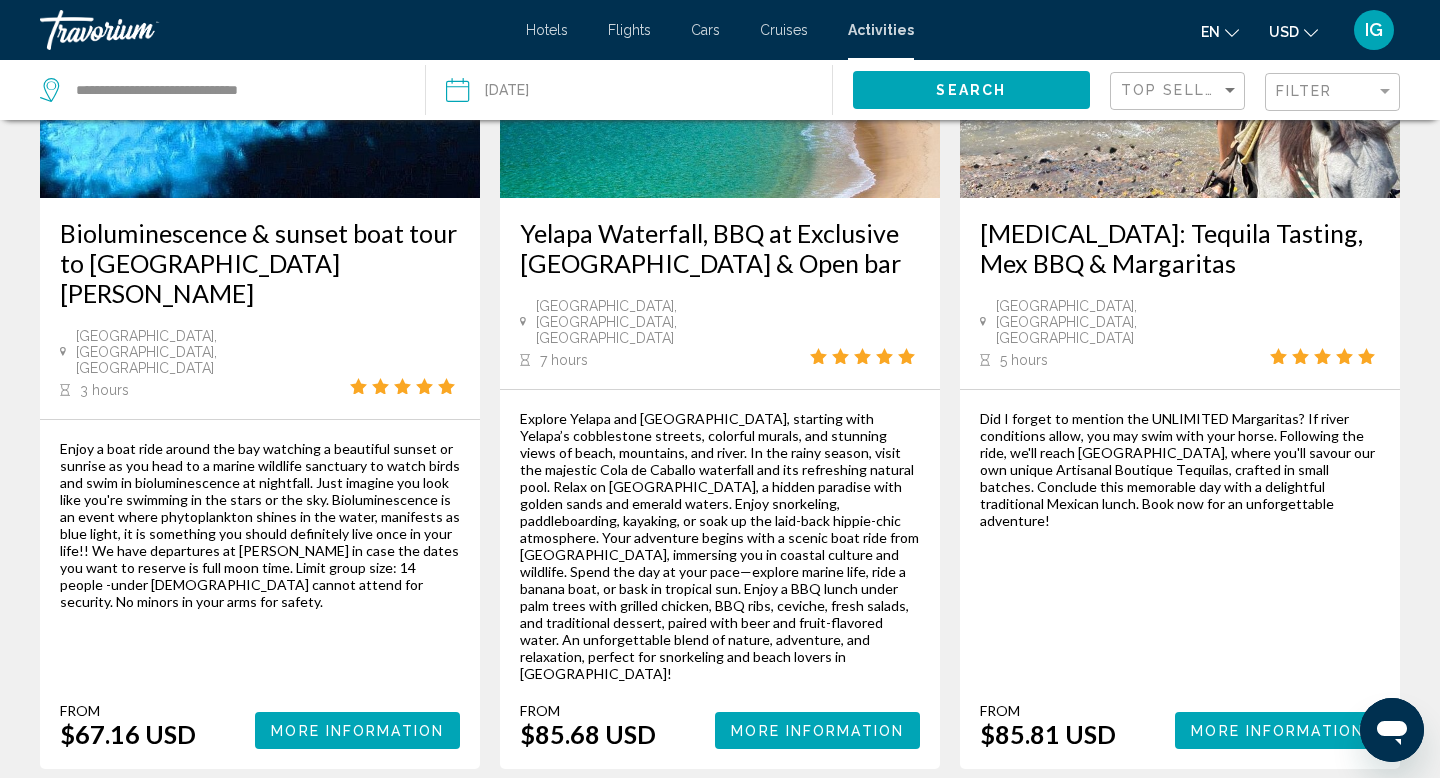 scroll, scrollTop: 3337, scrollLeft: 0, axis: vertical 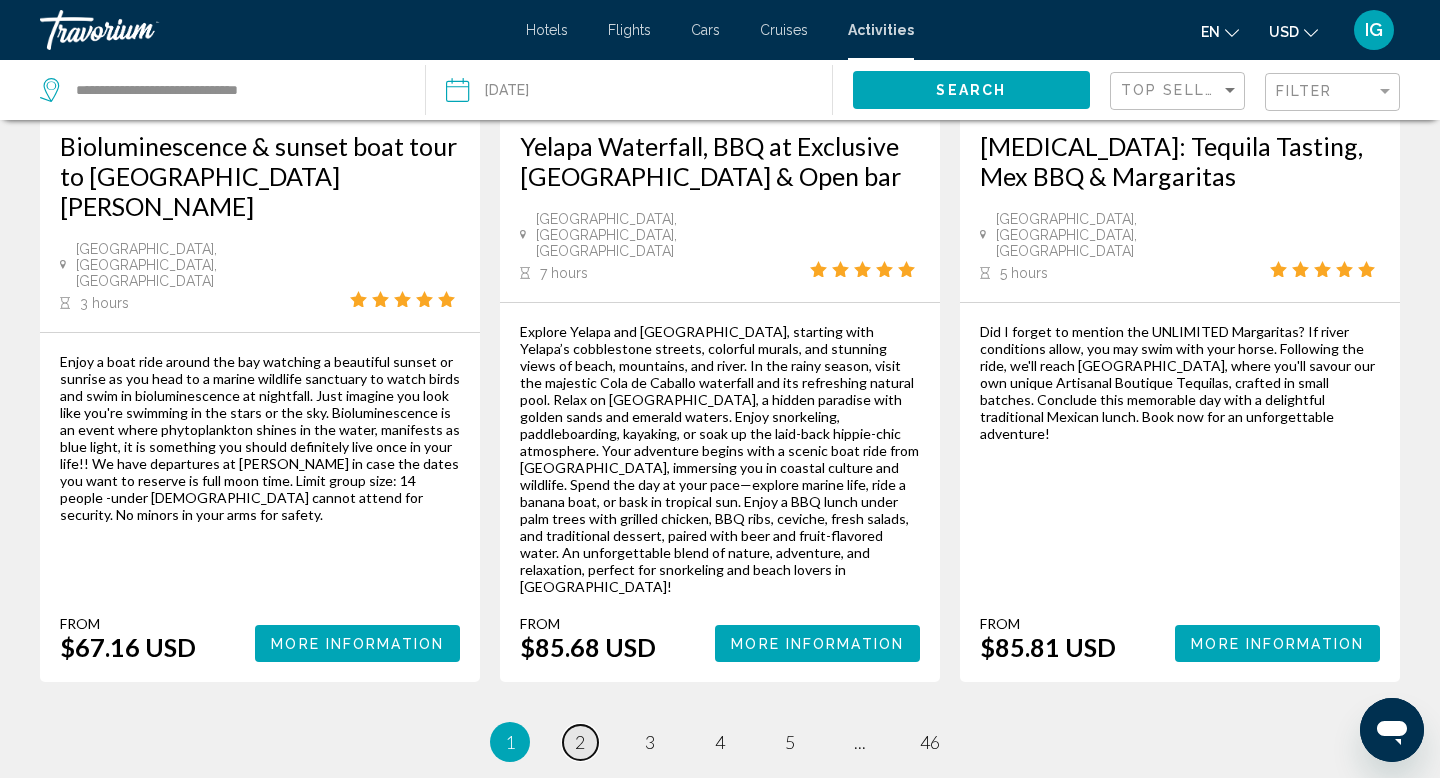 click on "2" at bounding box center (580, 742) 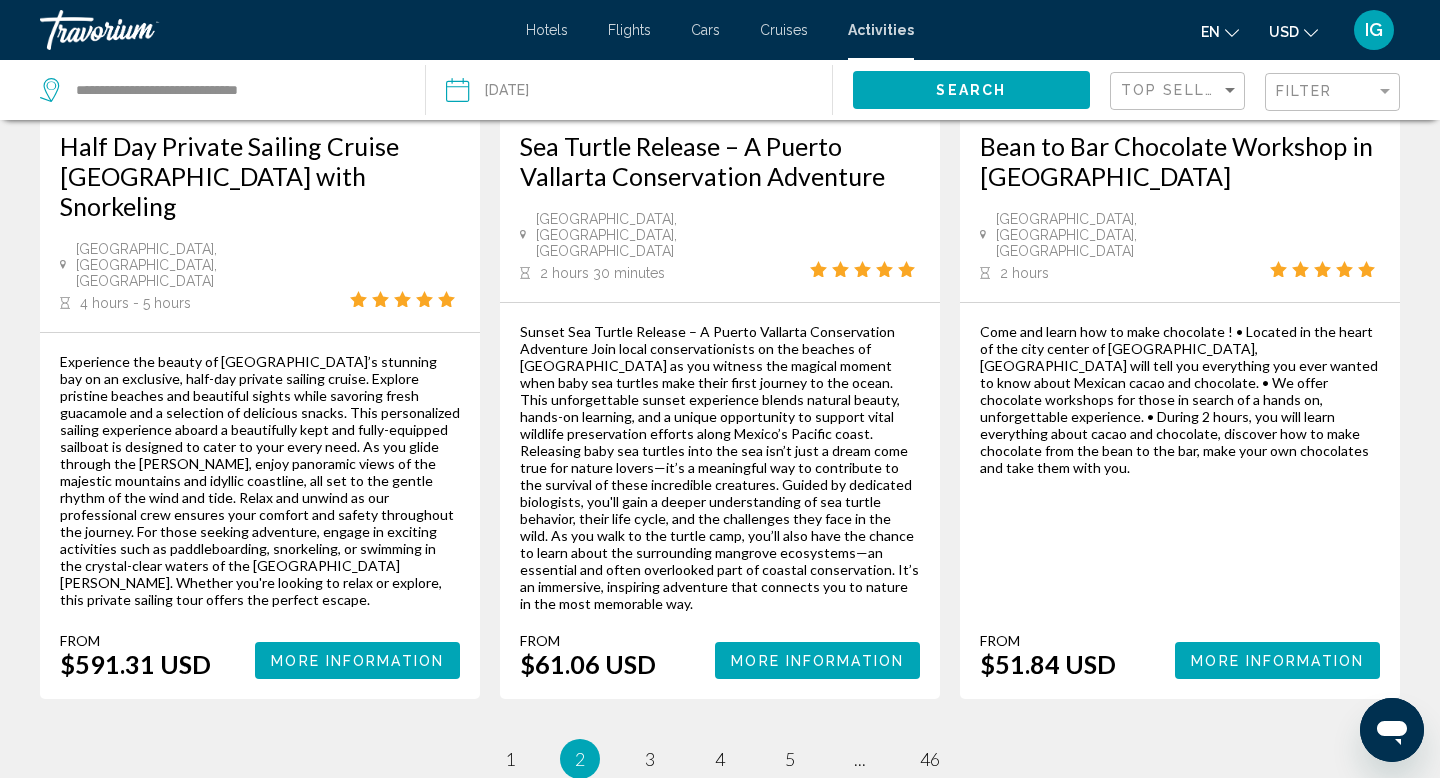 scroll, scrollTop: 3222, scrollLeft: 0, axis: vertical 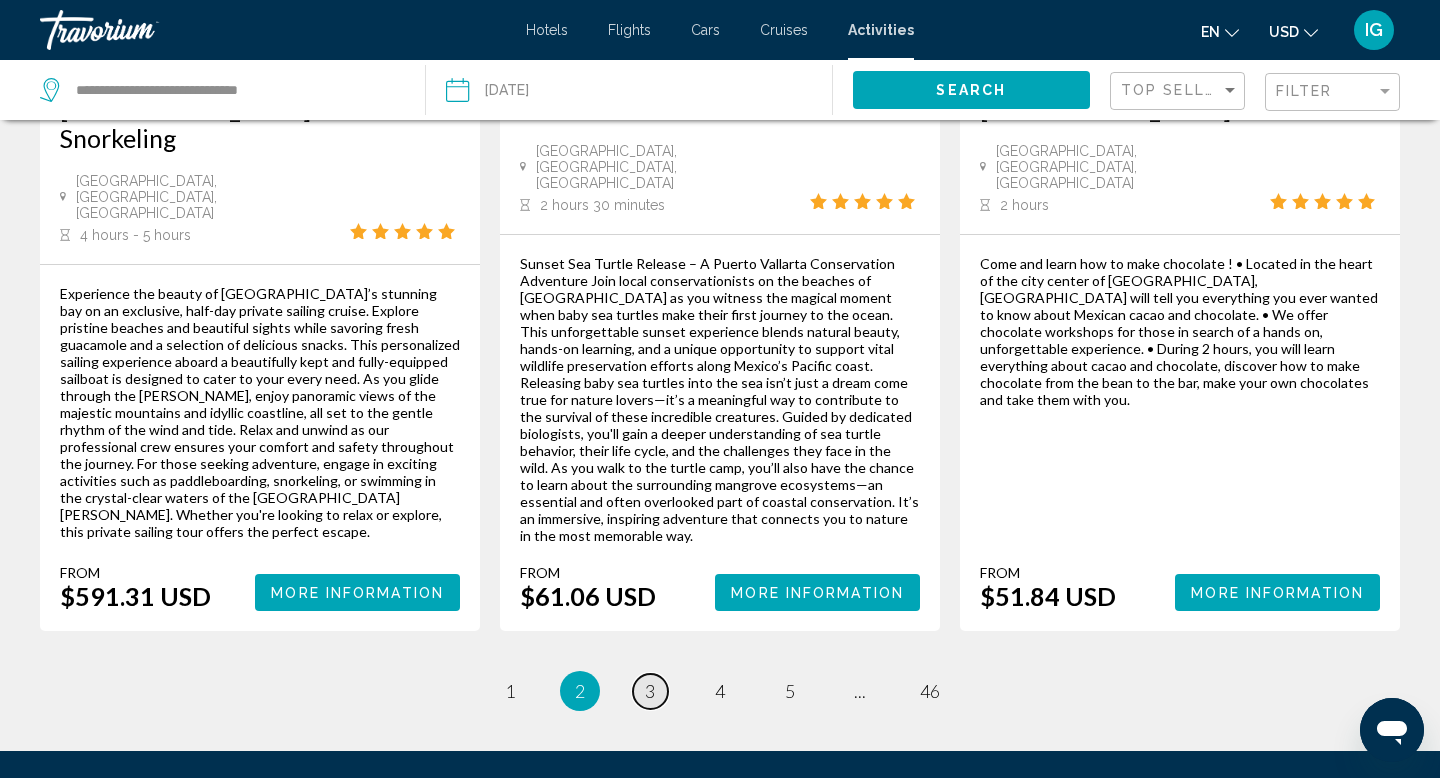 click on "3" at bounding box center (650, 691) 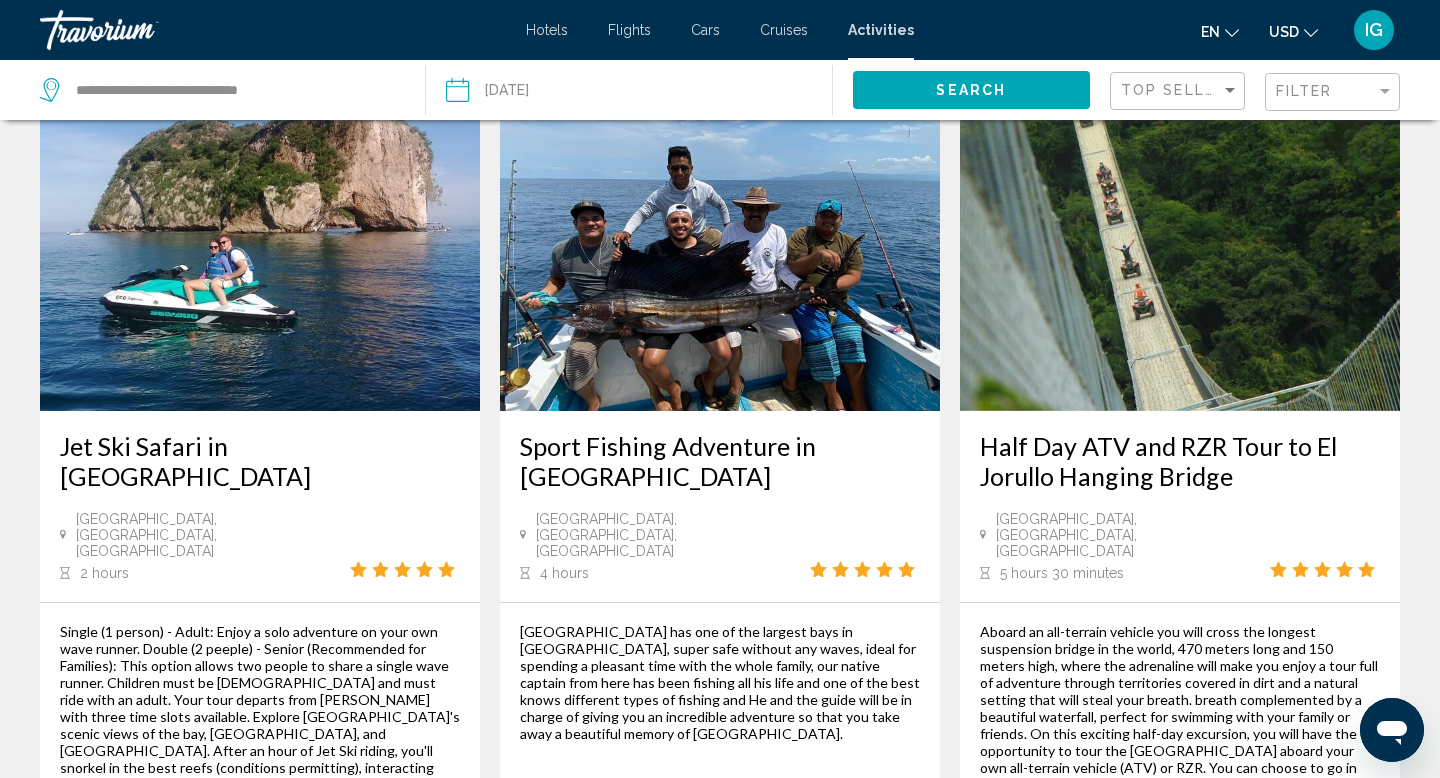 scroll, scrollTop: 3022, scrollLeft: 0, axis: vertical 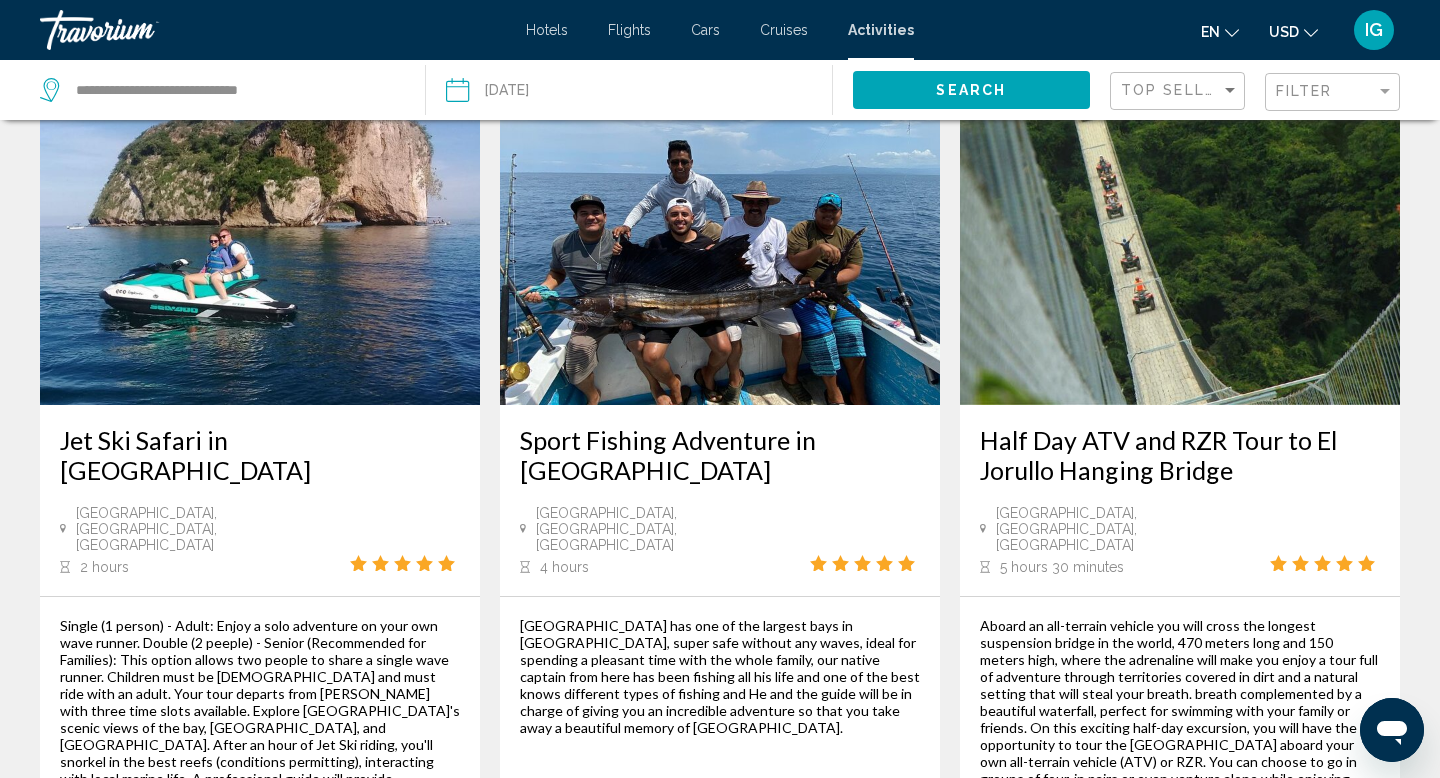 click on "4" at bounding box center (720, 985) 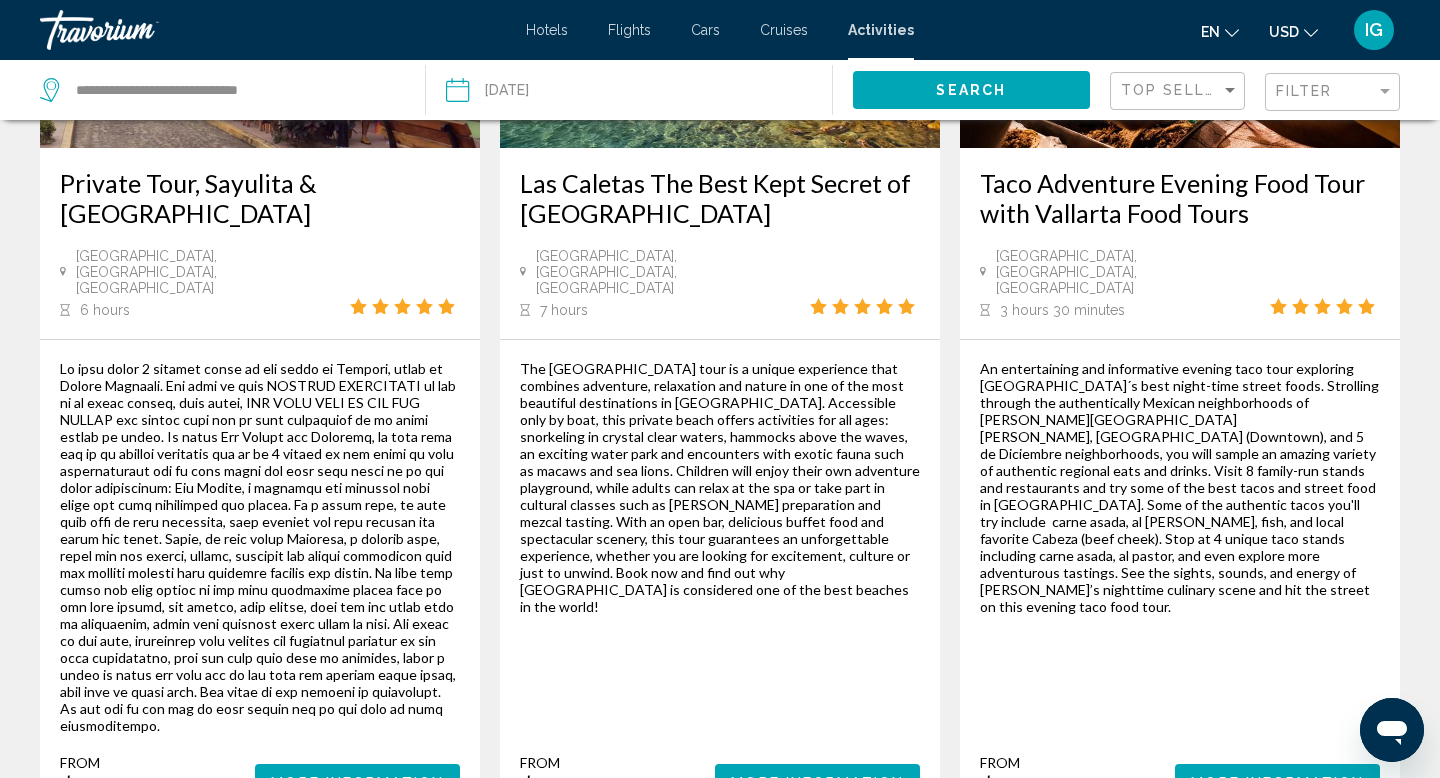 scroll, scrollTop: 3058, scrollLeft: 0, axis: vertical 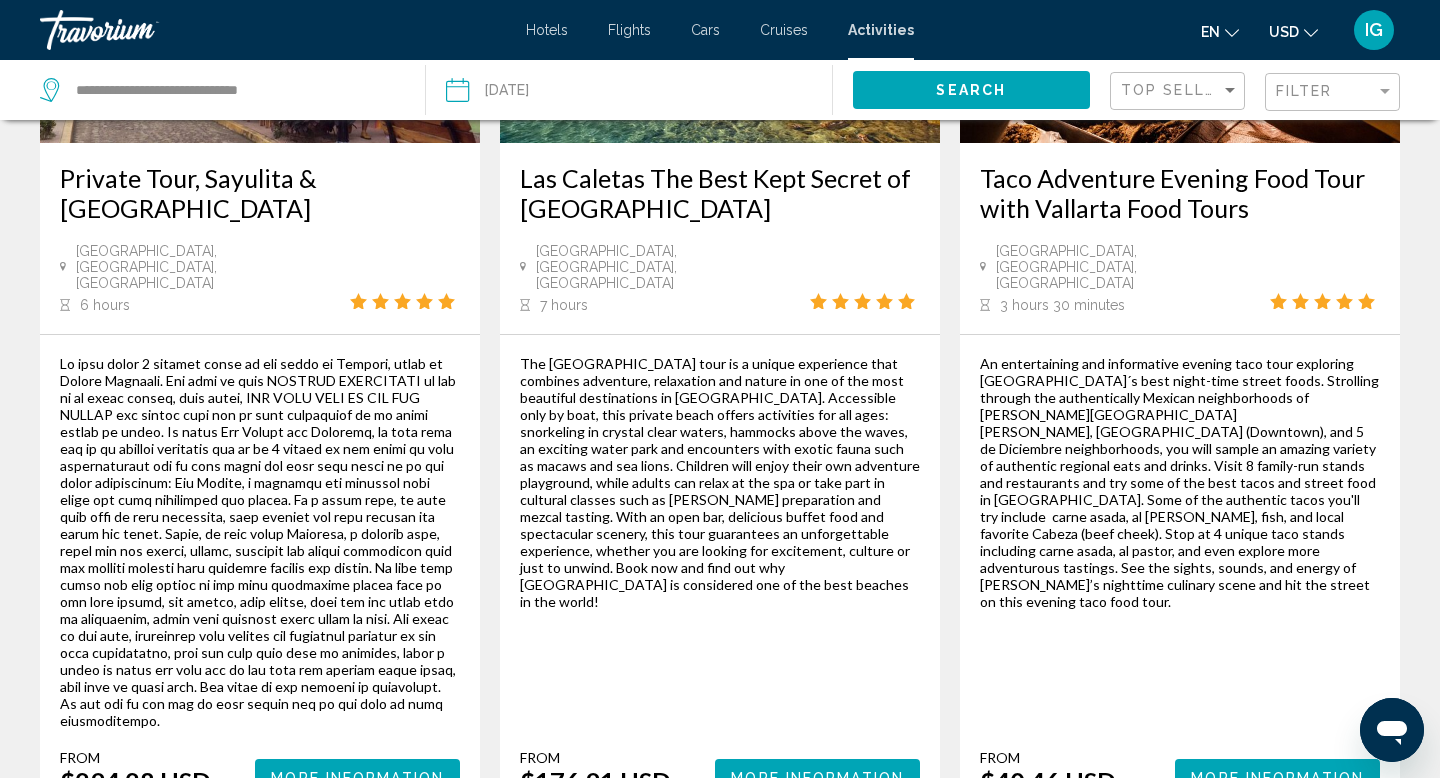 click on "5" at bounding box center [790, 876] 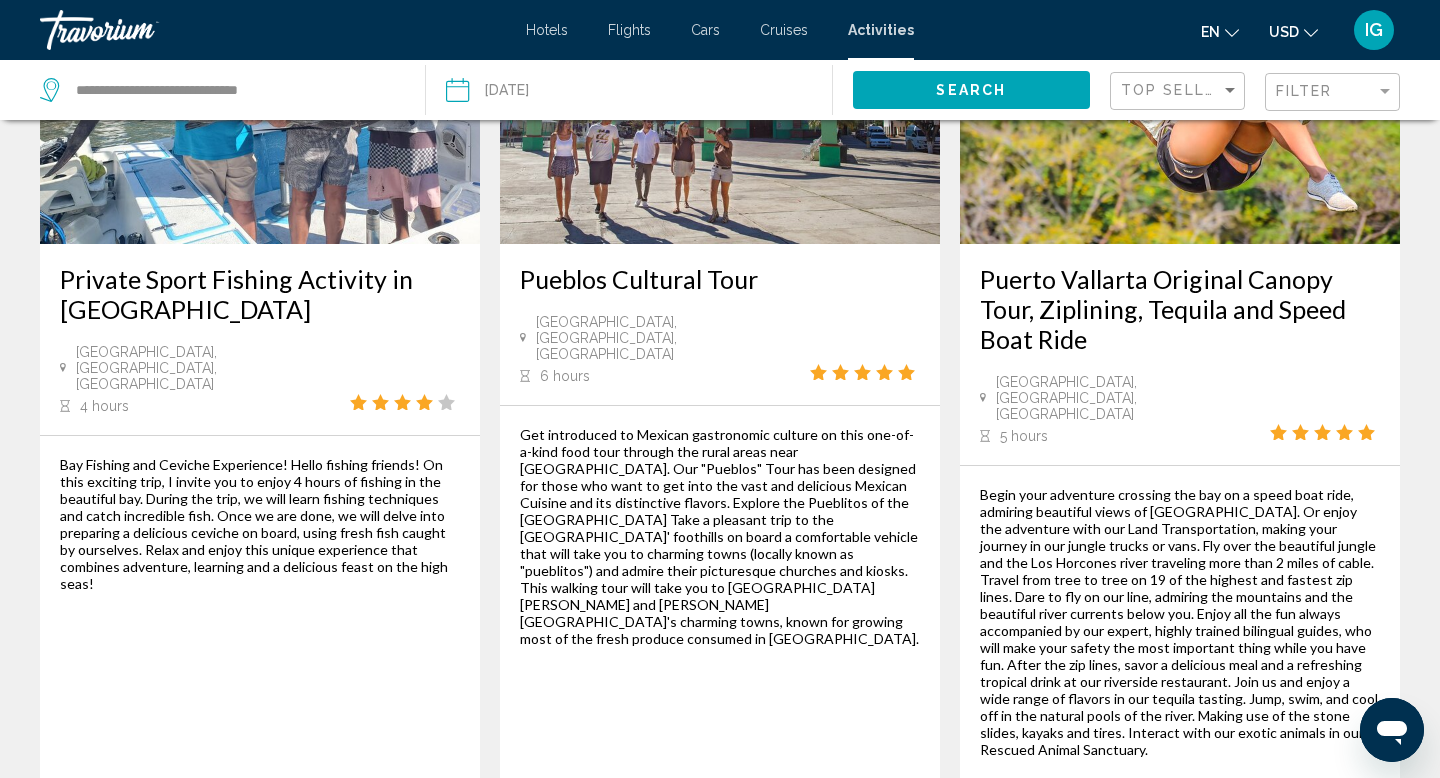 scroll, scrollTop: 2015, scrollLeft: 0, axis: vertical 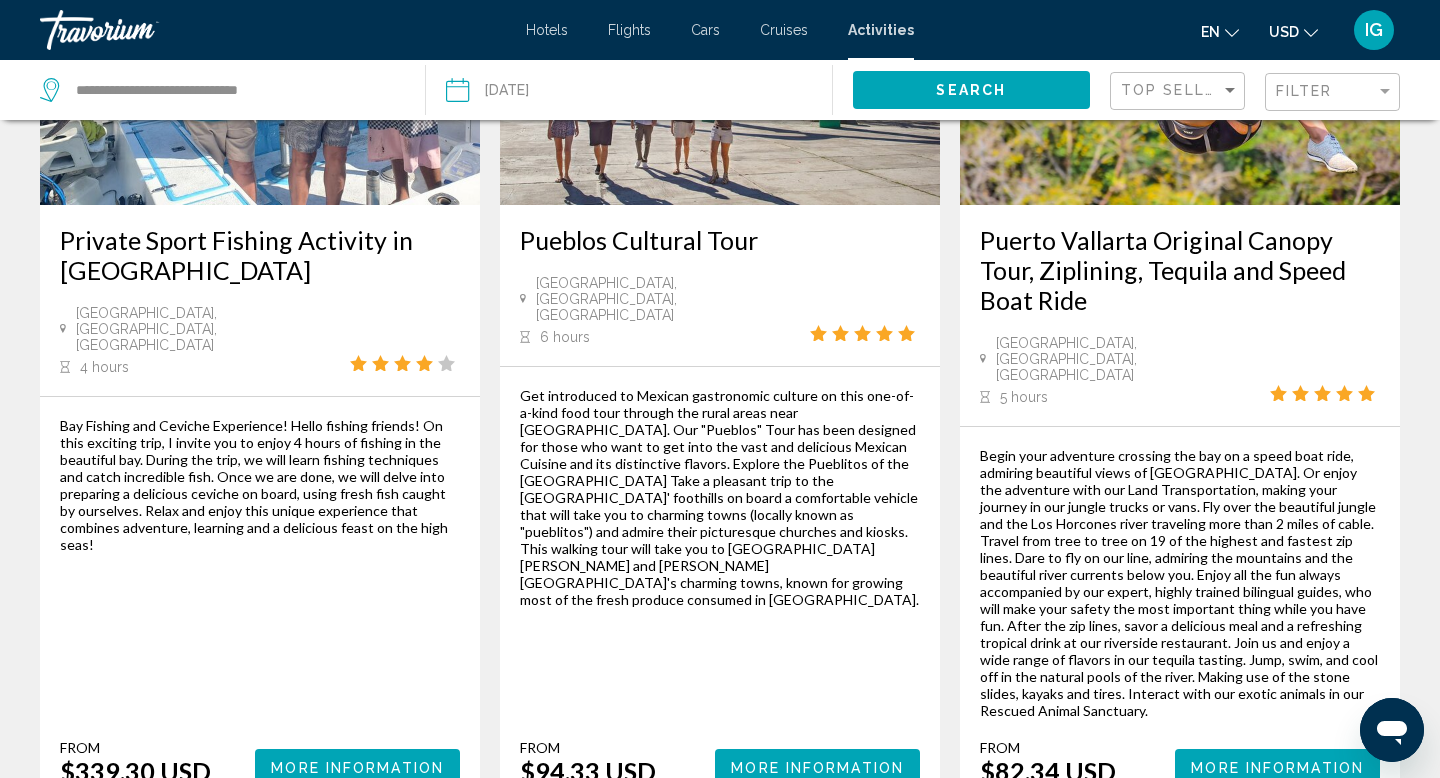 click on "Bay Fishing and Ceviche Experience!
Hello fishing friends! On this exciting trip, I invite you to enjoy 4 hours of fishing in the beautiful bay. During the trip, we will learn fishing techniques and catch incredible fish. Once we are done, we will delve into preparing a delicious ceviche on board, using fresh fish caught by ourselves. Relax and enjoy this unique experience that combines adventure, learning and a delicious feast on the high seas! From  $339.30 USD  More Information" at bounding box center [260, 601] 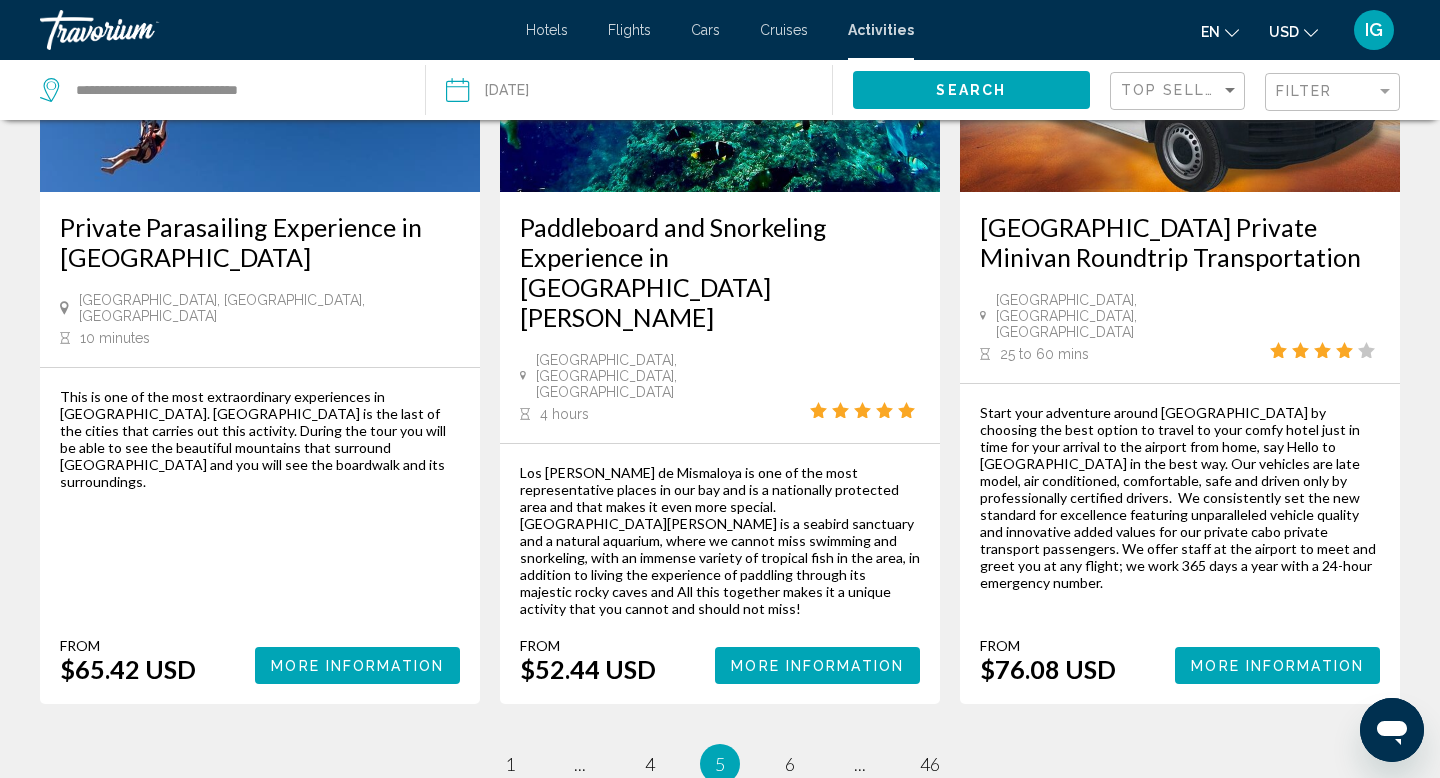 scroll, scrollTop: 3059, scrollLeft: 0, axis: vertical 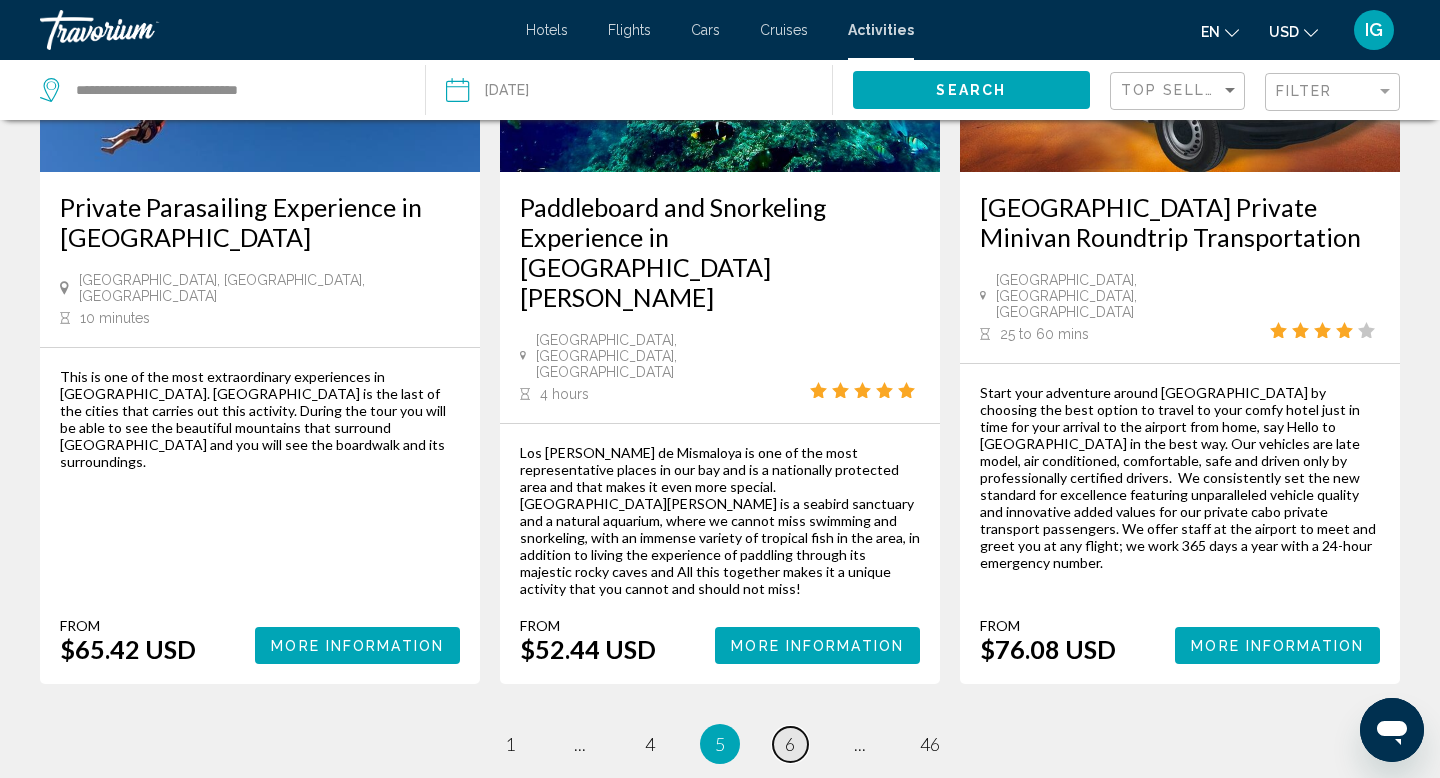 click on "6" at bounding box center [790, 744] 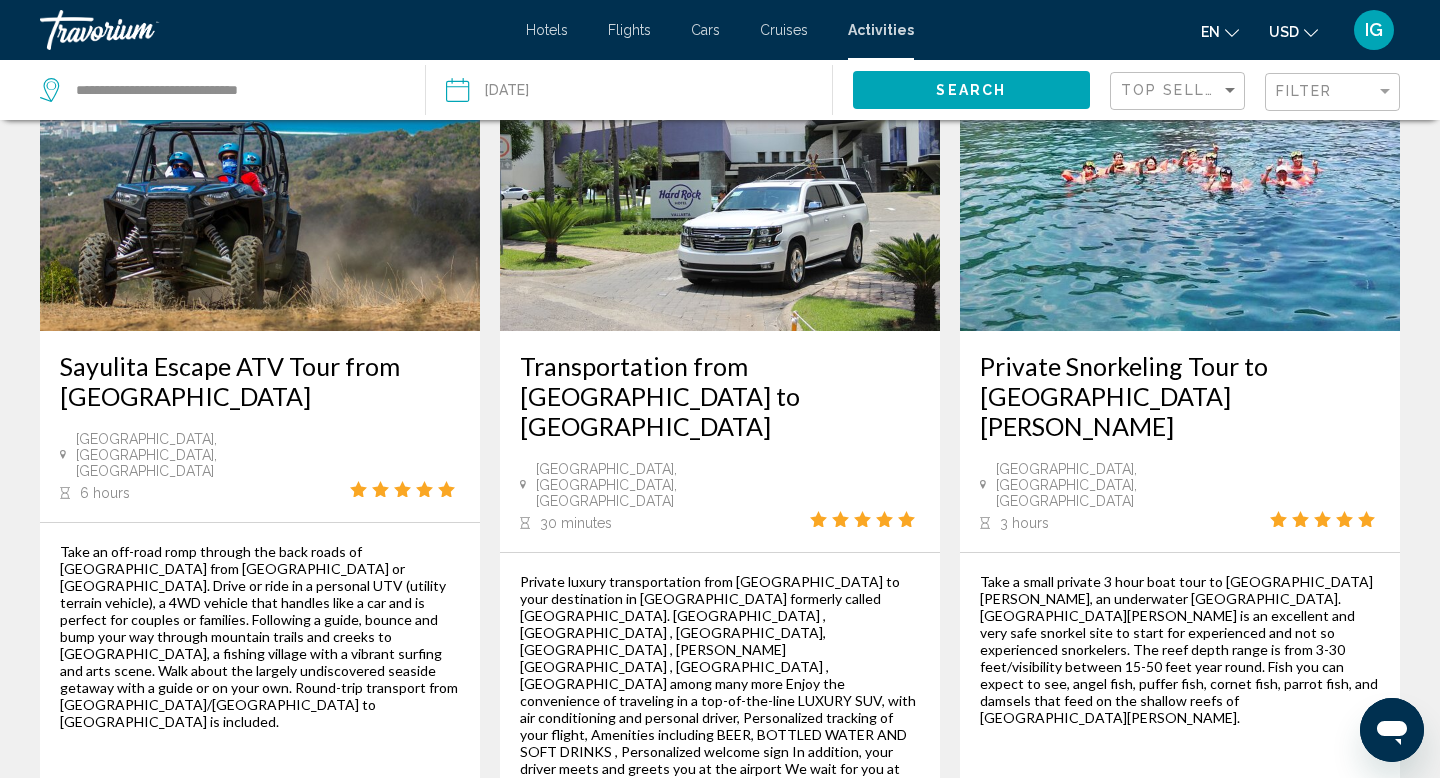 scroll, scrollTop: 198, scrollLeft: 0, axis: vertical 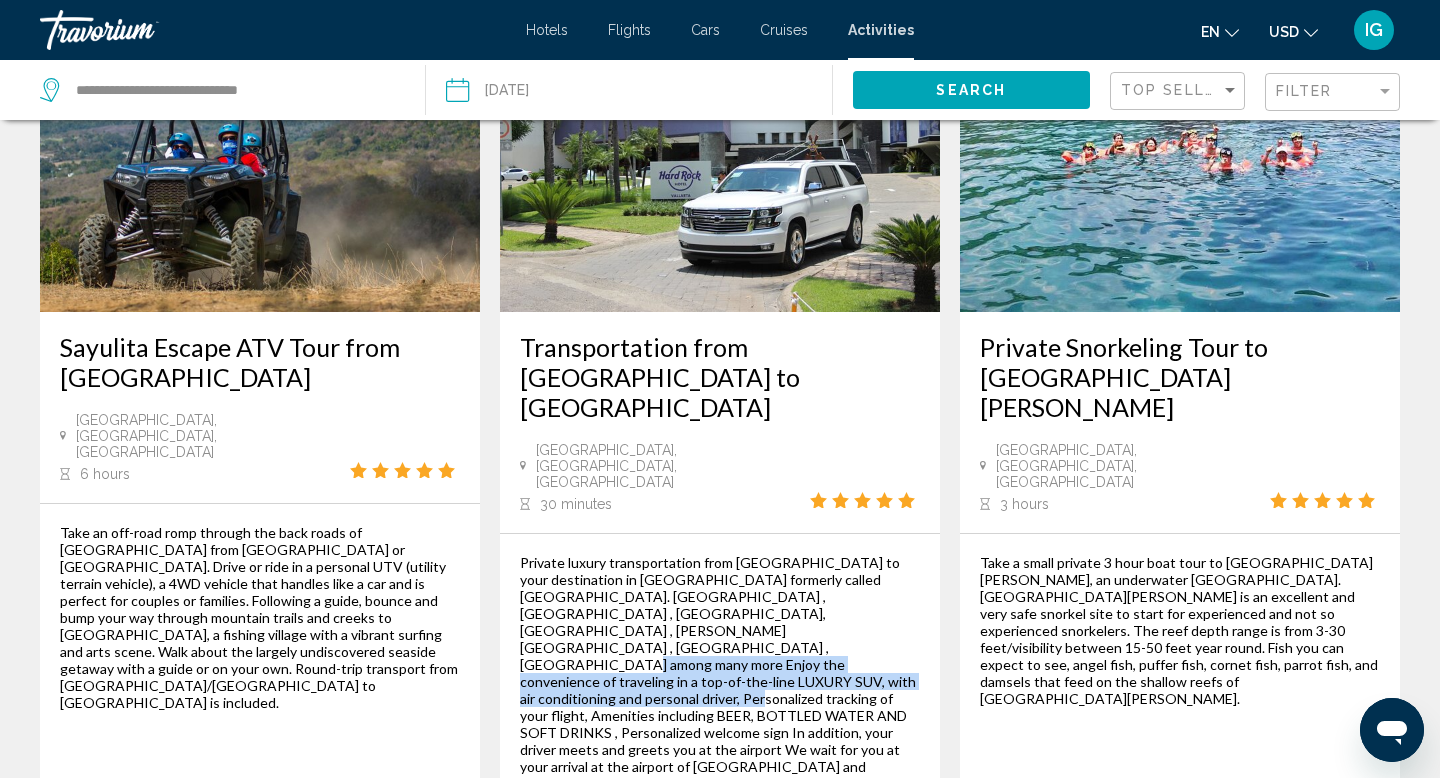 drag, startPoint x: 600, startPoint y: 598, endPoint x: 599, endPoint y: 577, distance: 21.023796 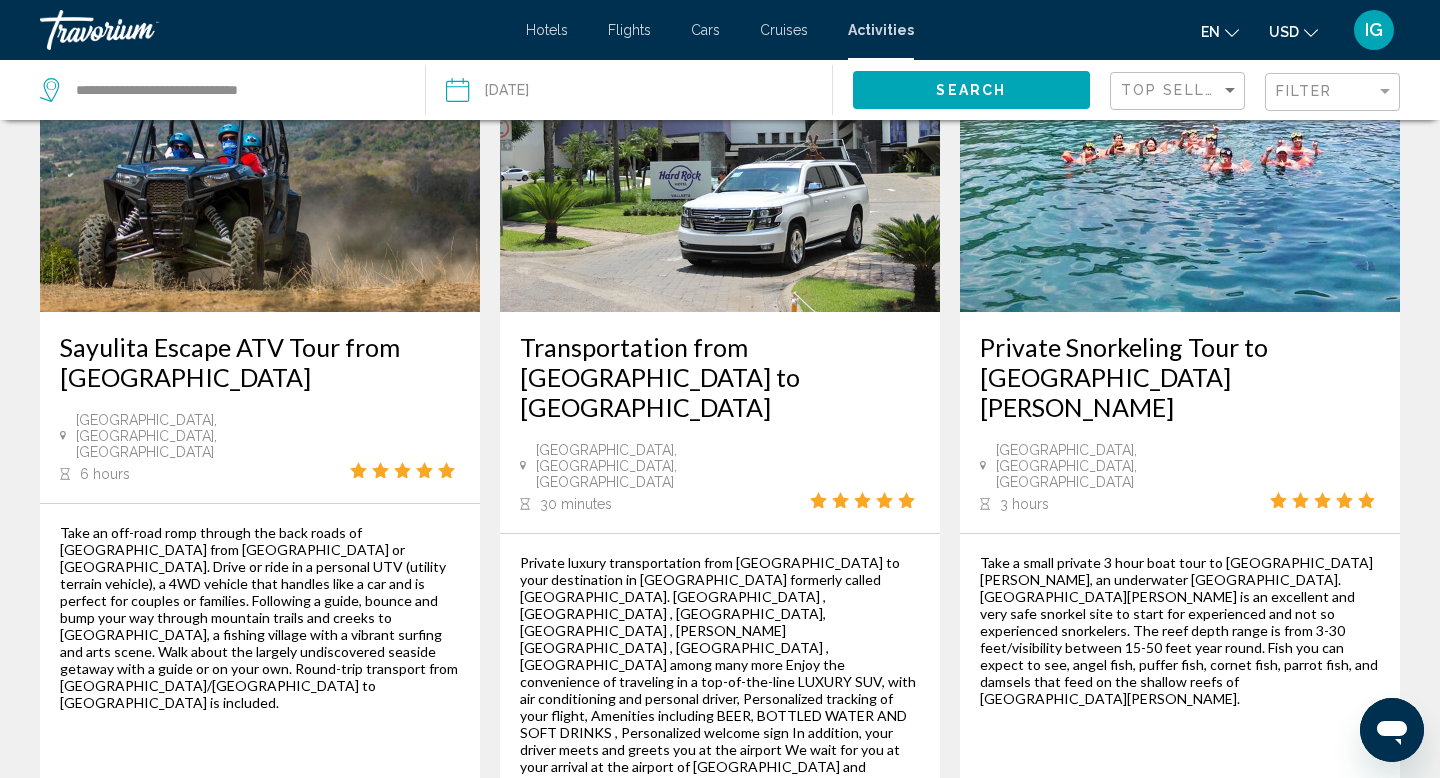 click on "Take a small private 3 hour boat tour to [GEOGRAPHIC_DATA][PERSON_NAME], an underwater [GEOGRAPHIC_DATA]. [GEOGRAPHIC_DATA][PERSON_NAME] is an excellent and very safe snorkel site to start for experienced and not so experienced snorkelers. The reef depth range is from 3-30 feet/visibility between 15-50 feet year round. Fish you can expect to see, angel fish, puffer fish, cornet fish, parrot fish, and damsels that feed on the shallow reefs of [GEOGRAPHIC_DATA][PERSON_NAME]. From  $281.30 USD  More Information" at bounding box center [1180, 740] 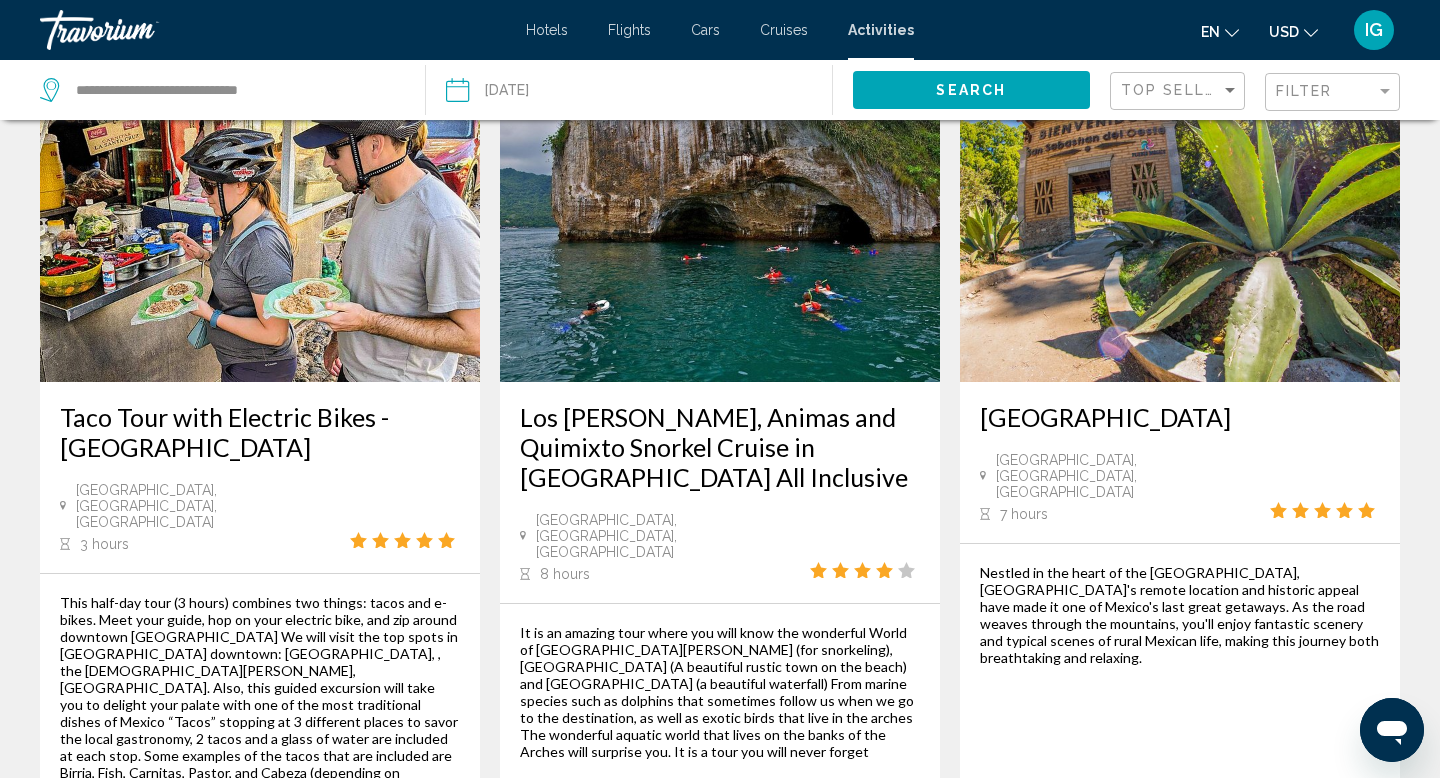 scroll, scrollTop: 2883, scrollLeft: 0, axis: vertical 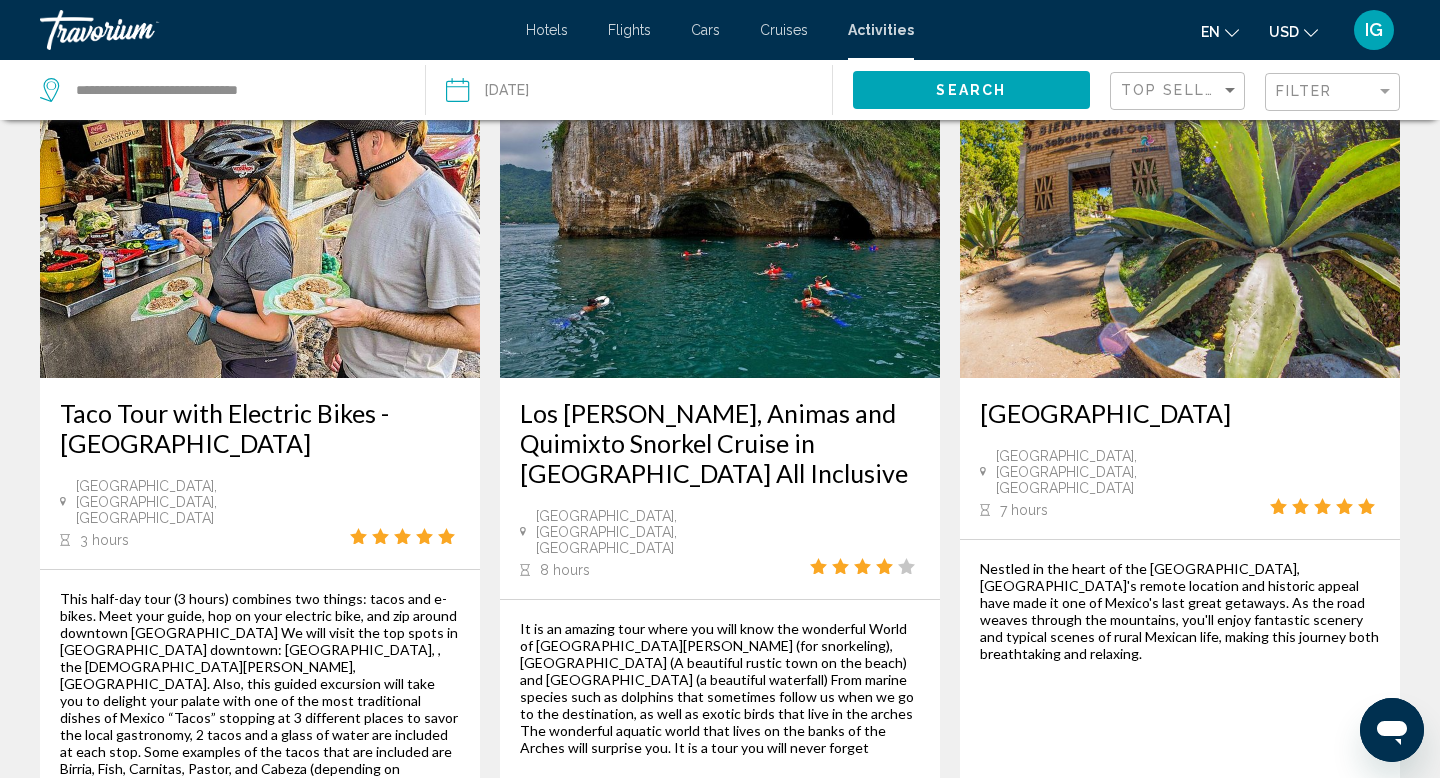 click on "7" at bounding box center (790, 958) 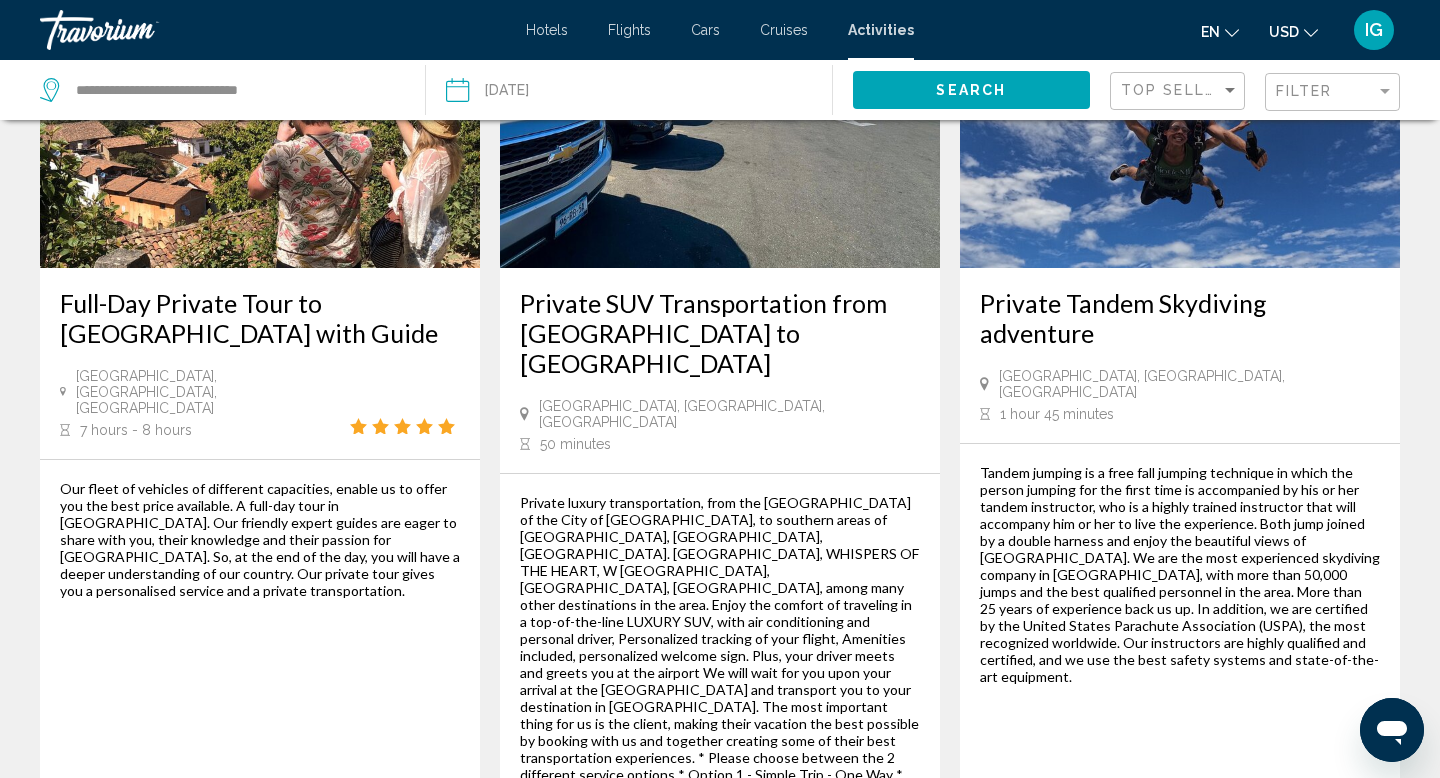 scroll, scrollTop: 3052, scrollLeft: 0, axis: vertical 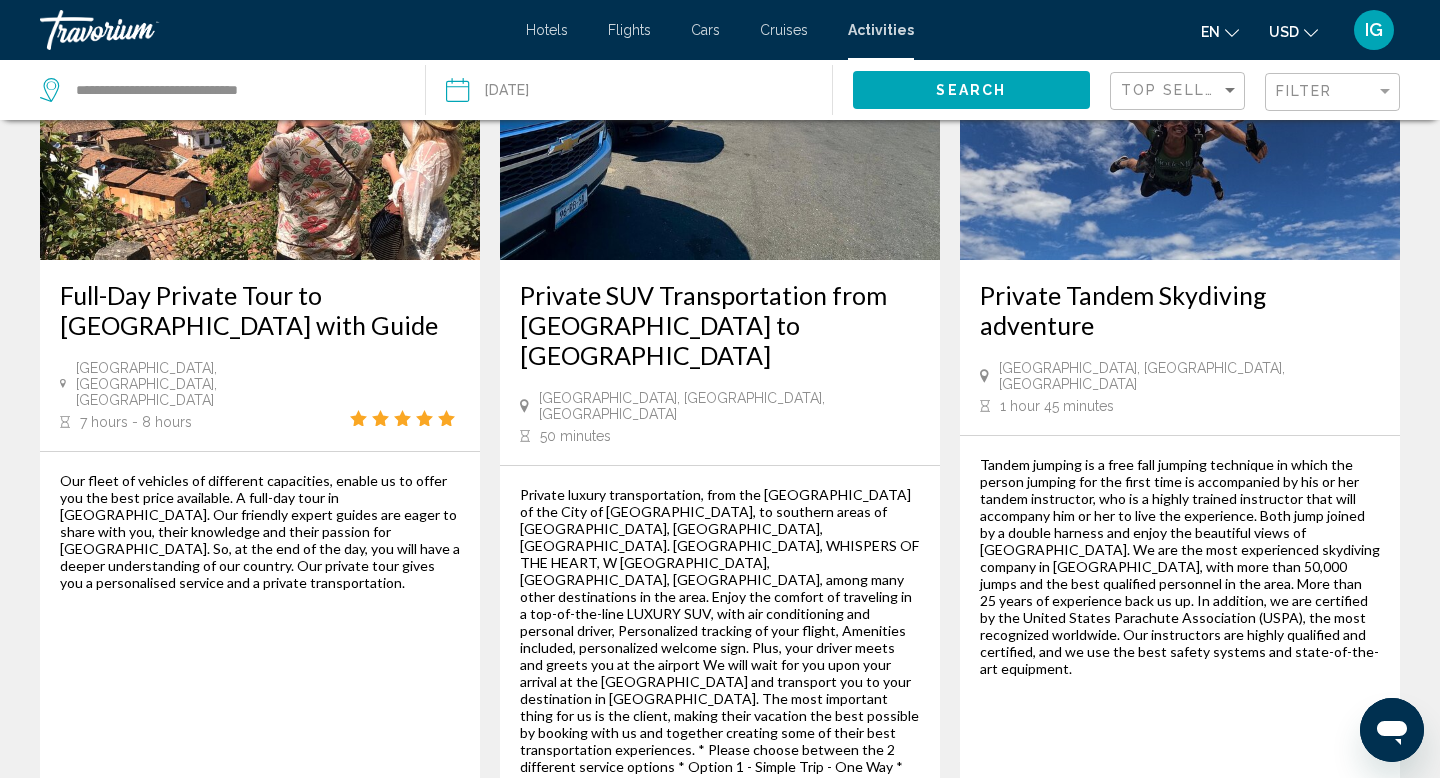 click on "page  8" at bounding box center [790, 939] 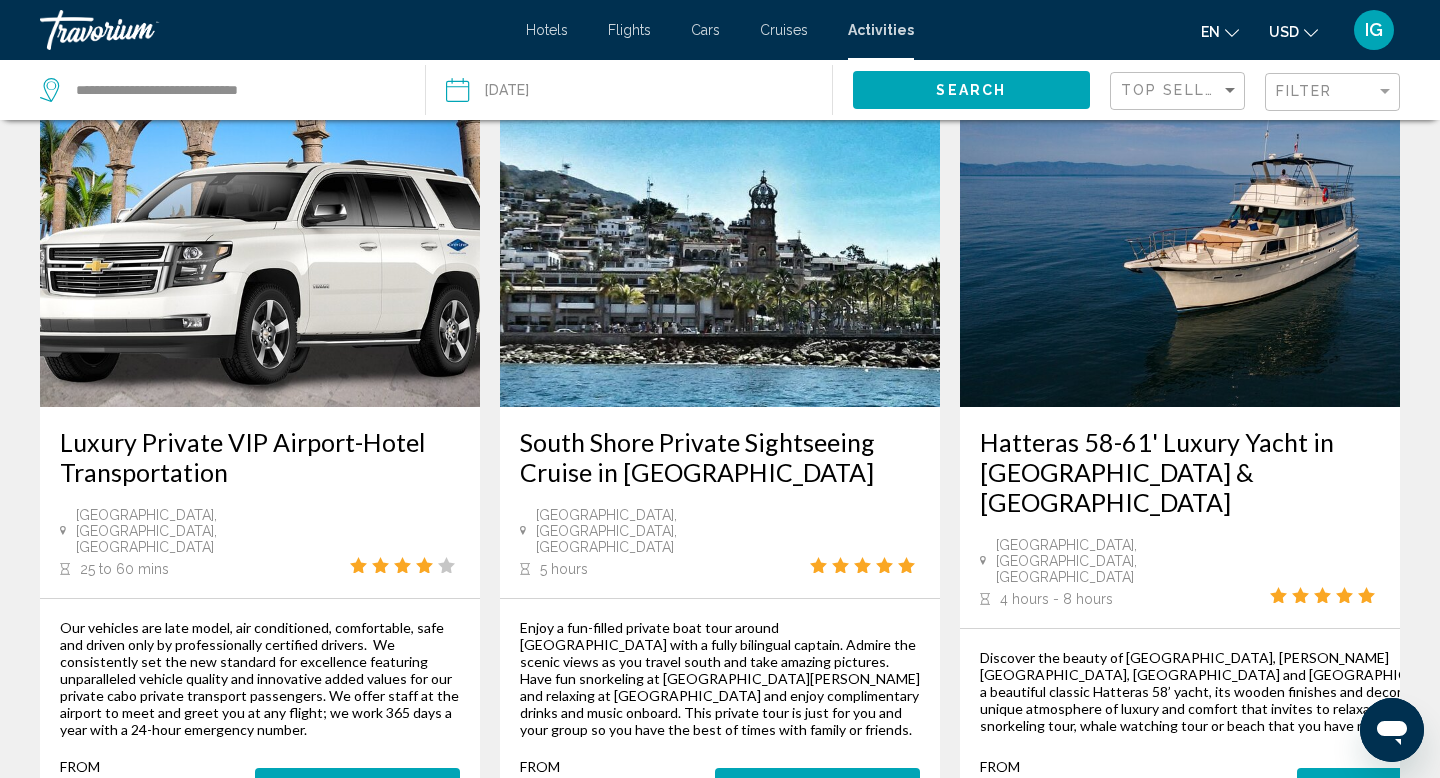 scroll, scrollTop: 2821, scrollLeft: 0, axis: vertical 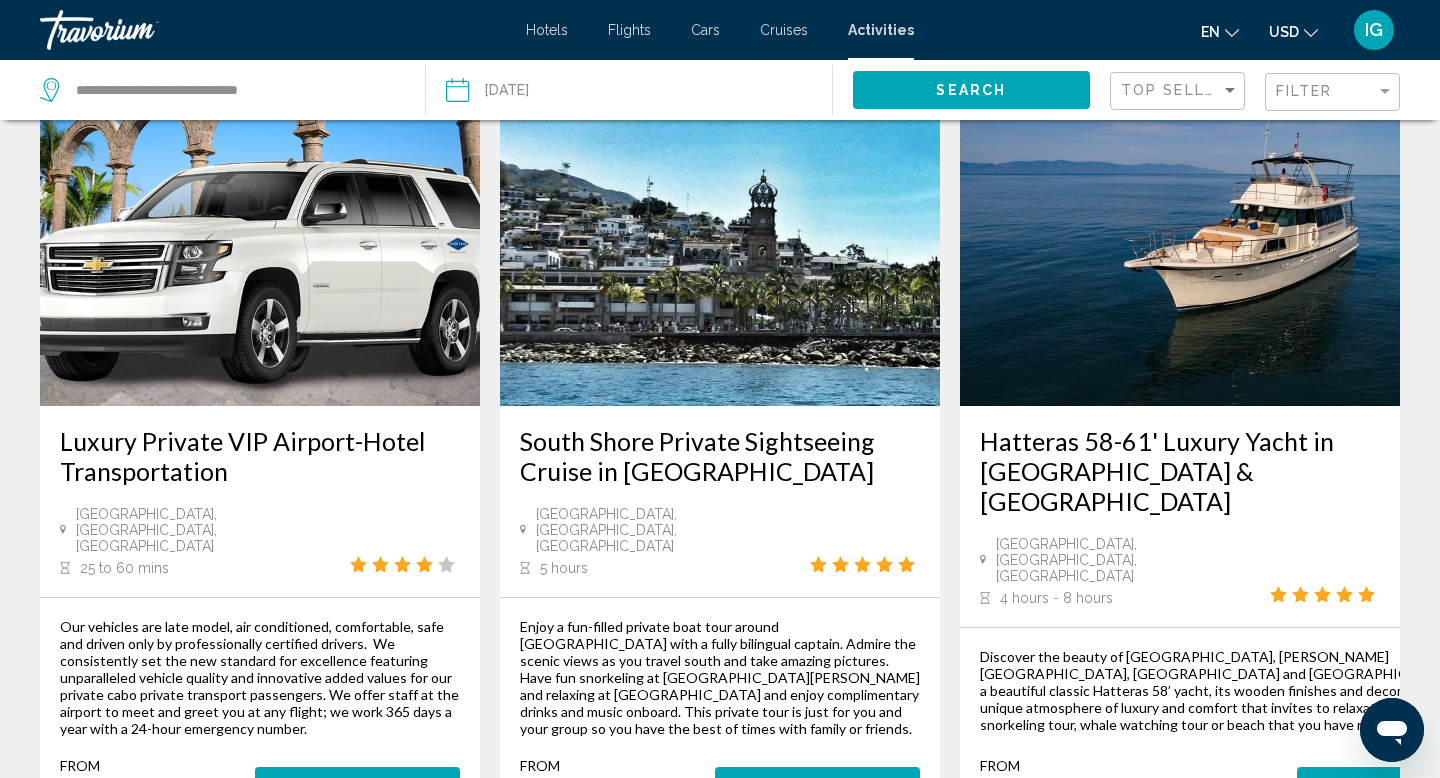 click on "page  9" at bounding box center [790, 884] 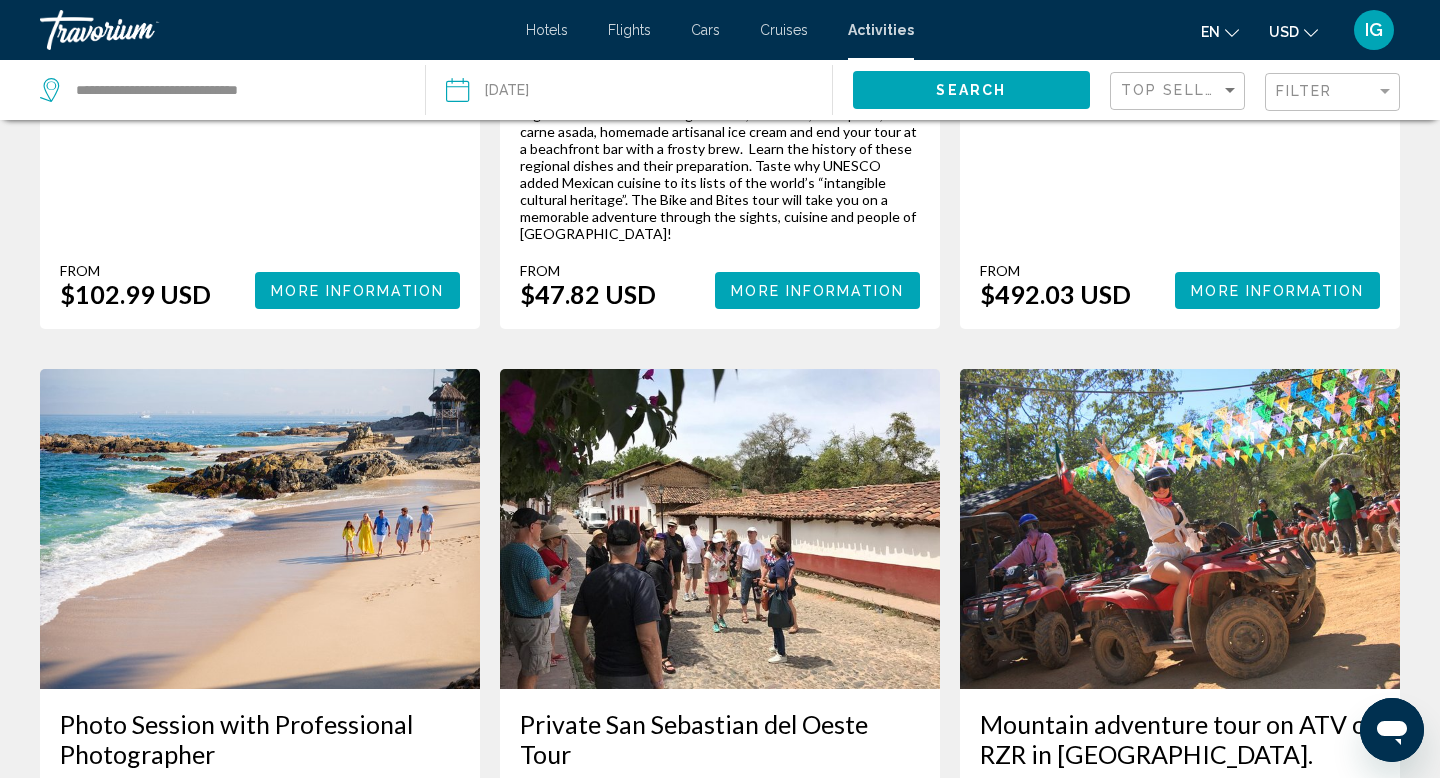 scroll, scrollTop: 1562, scrollLeft: 0, axis: vertical 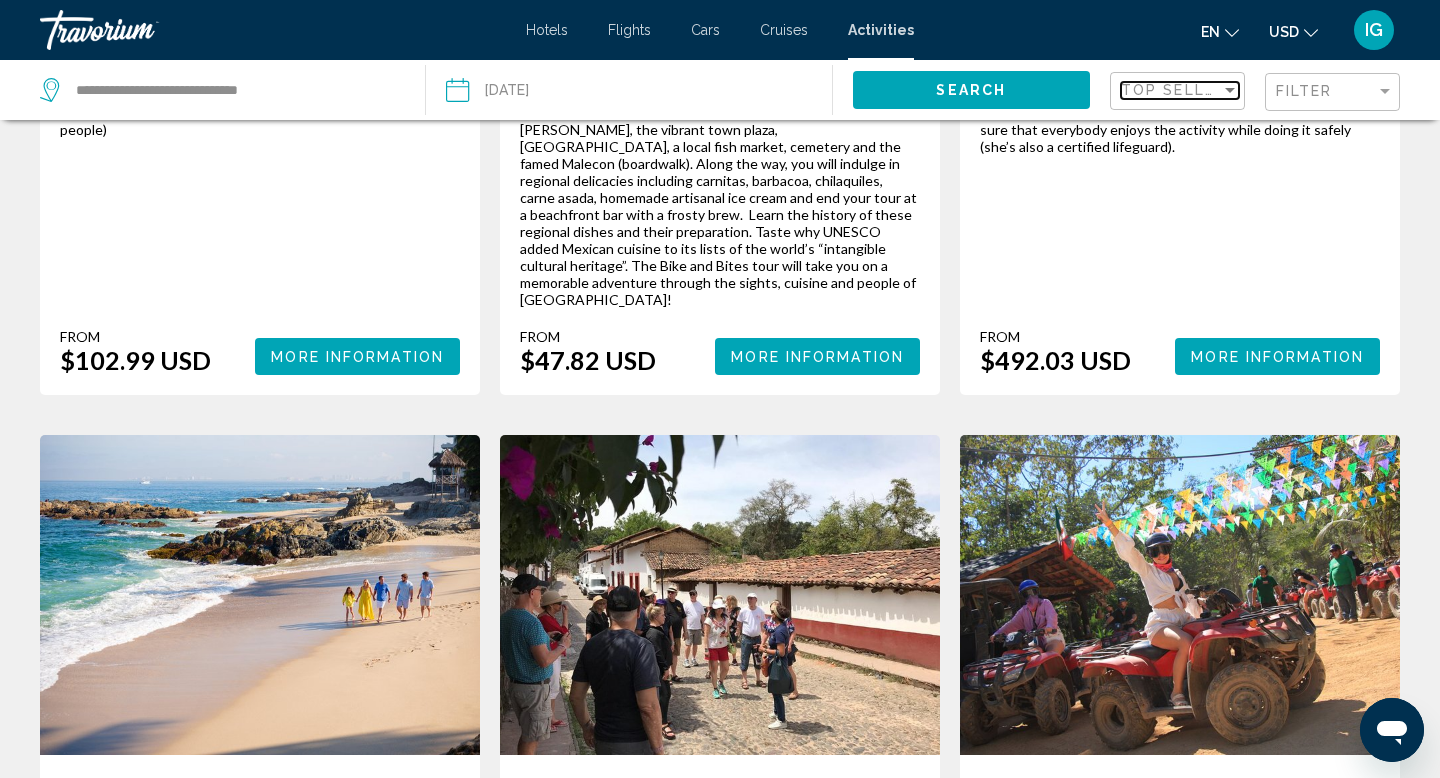 click at bounding box center (1230, 90) 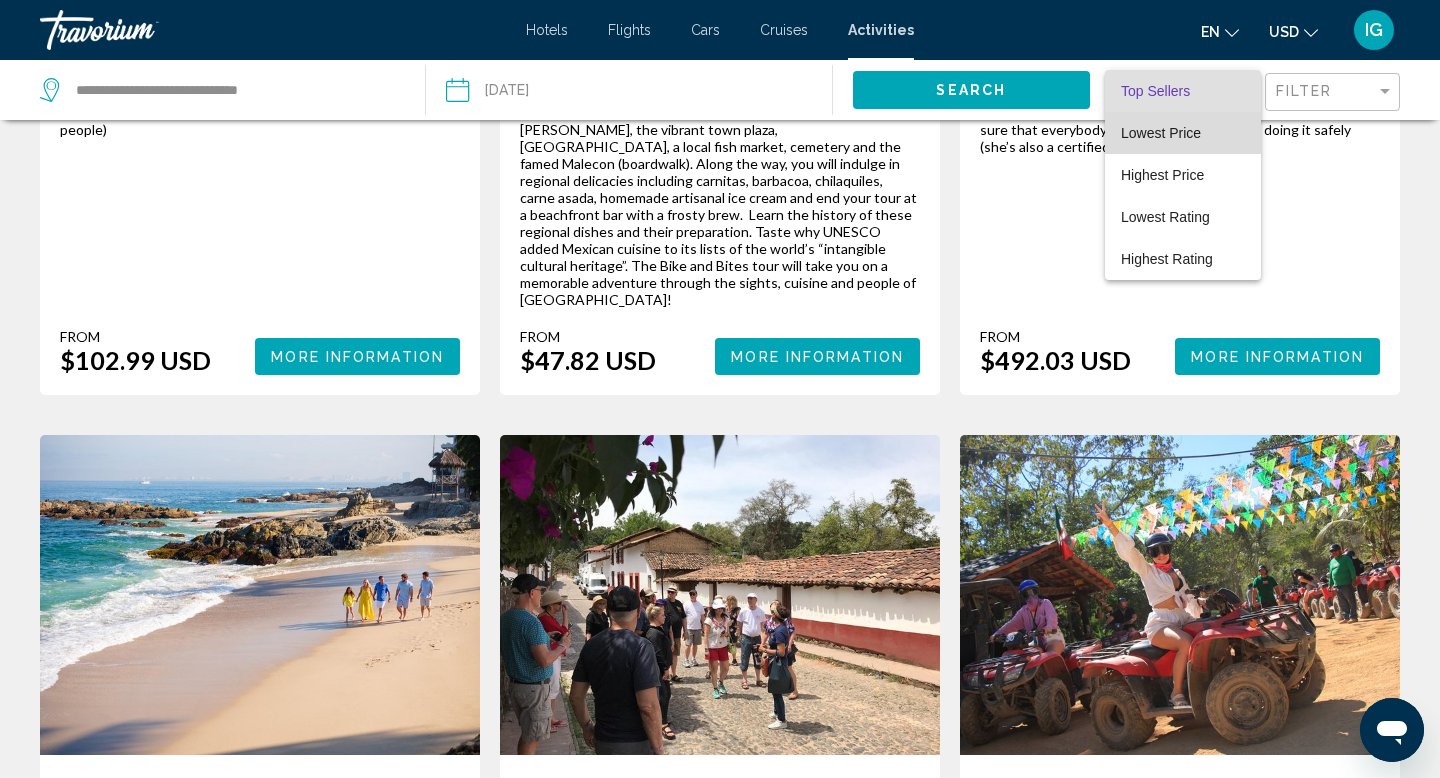 click on "Lowest Price" at bounding box center (1183, 133) 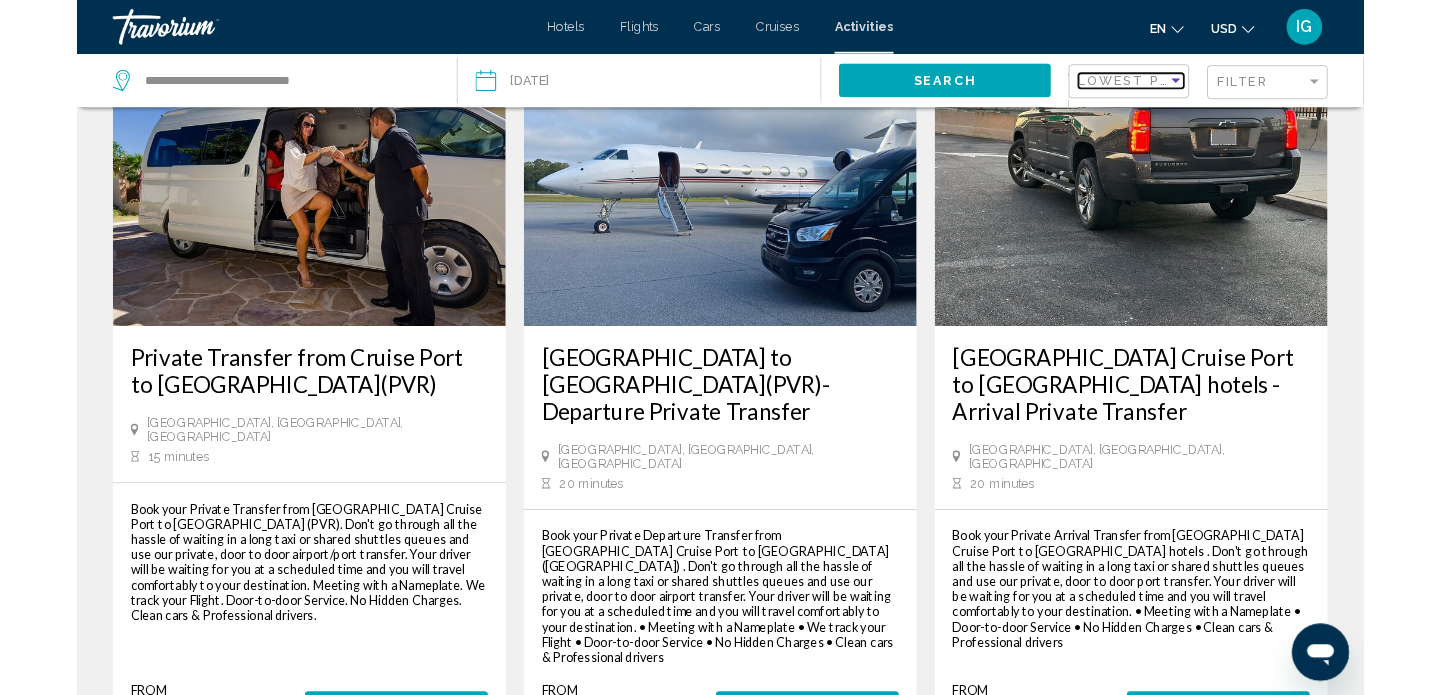 scroll, scrollTop: 2011, scrollLeft: 0, axis: vertical 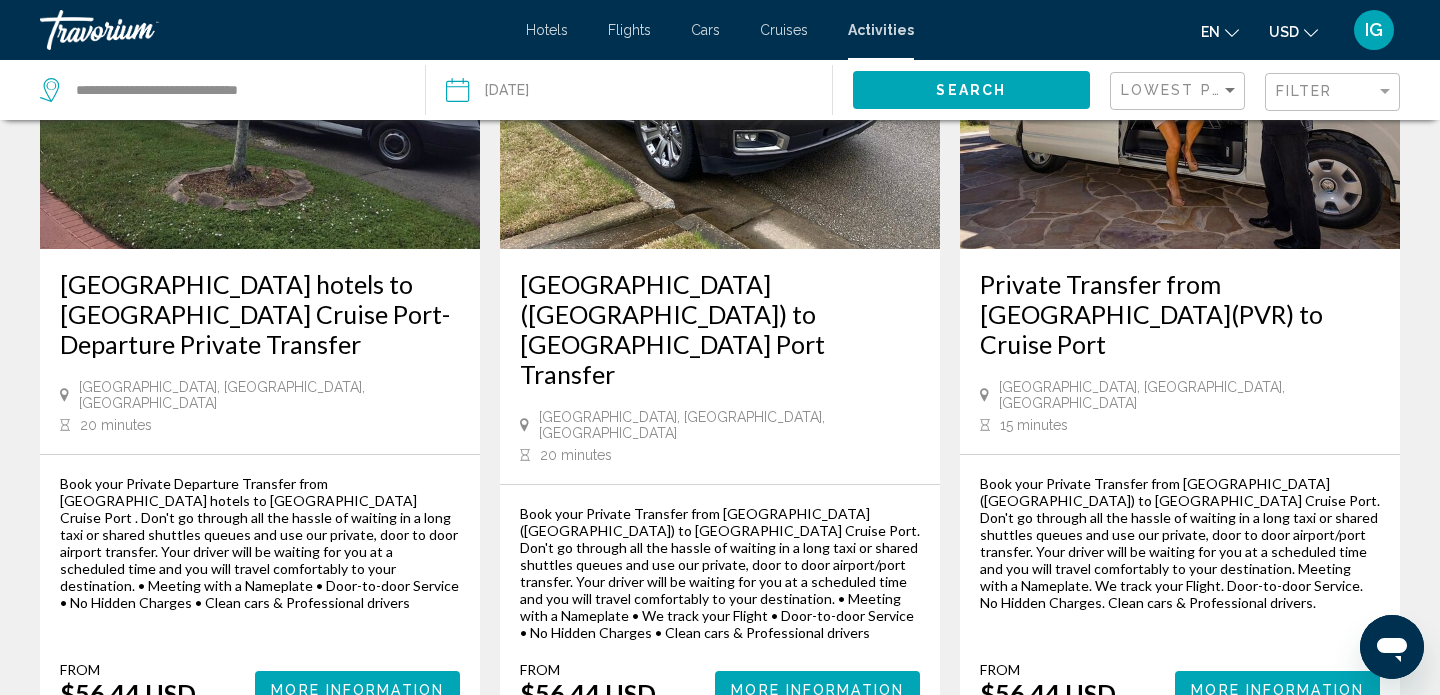 click on "10" at bounding box center (790, 788) 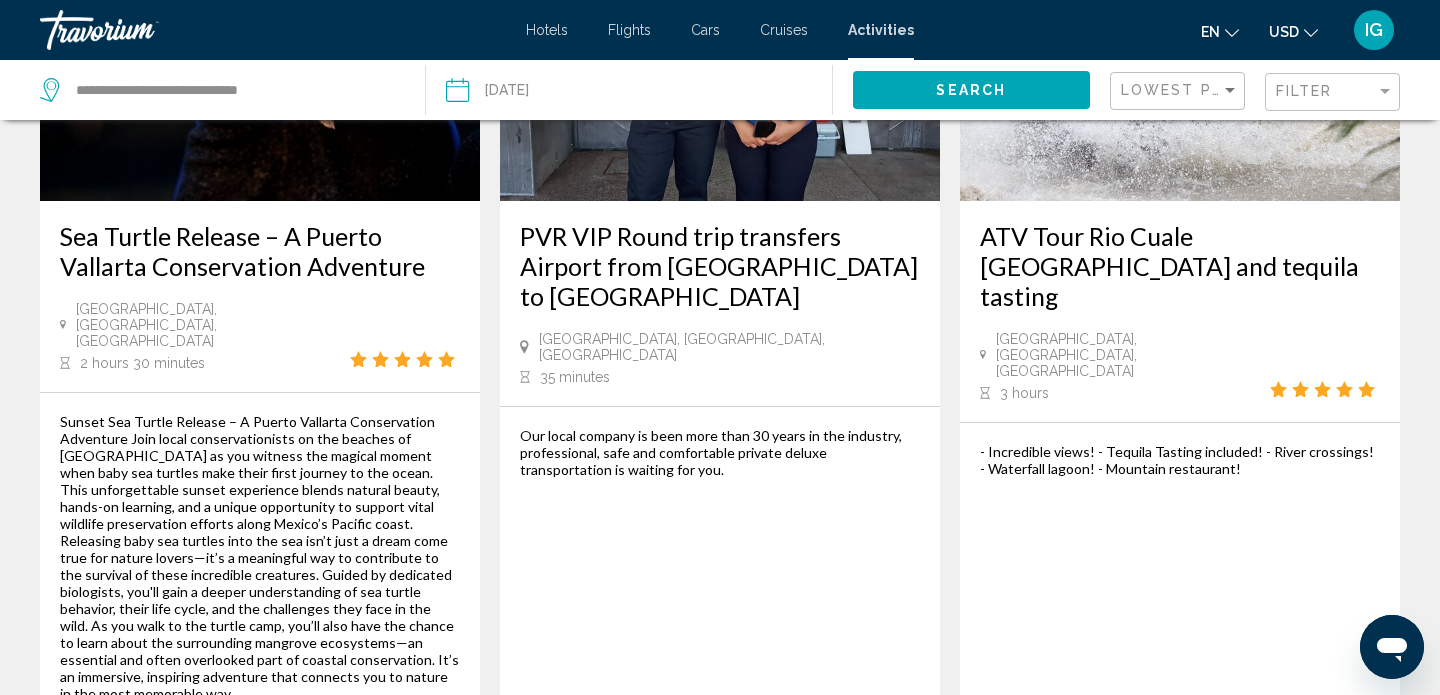 scroll, scrollTop: 3092, scrollLeft: 0, axis: vertical 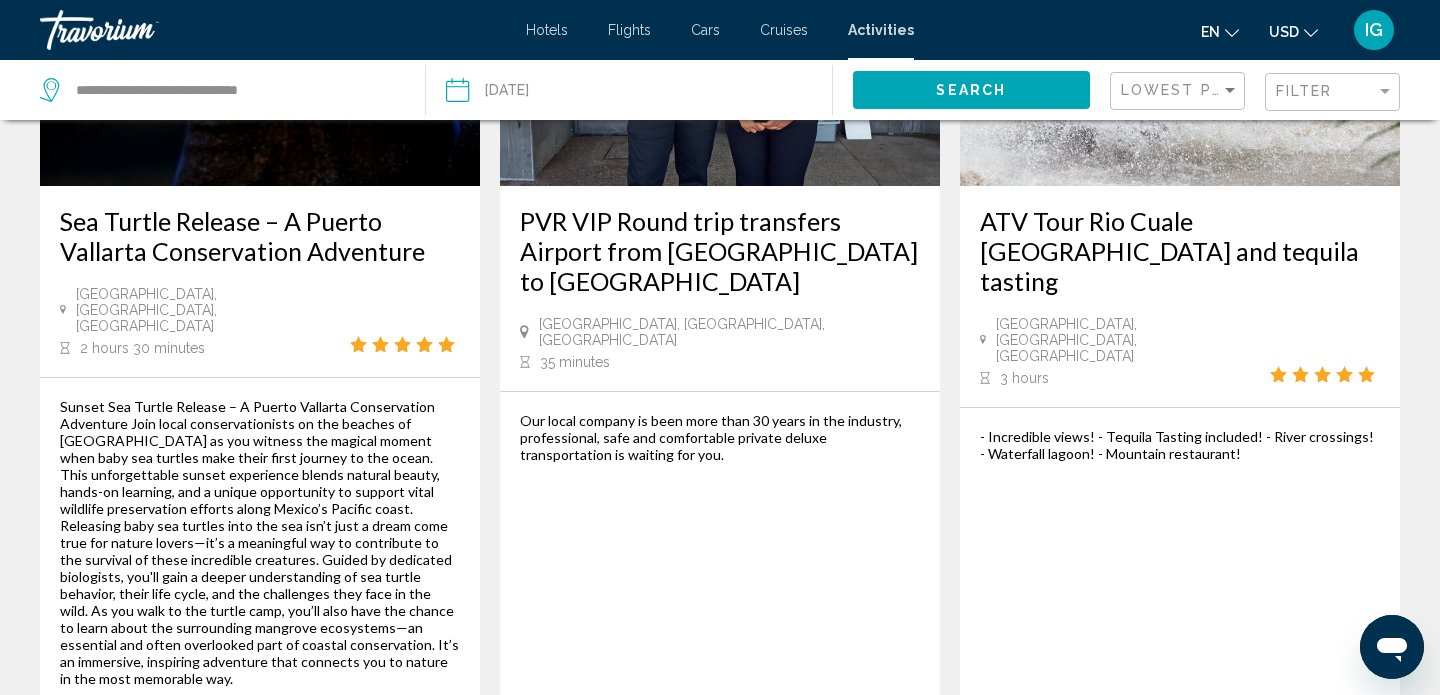 click on "page  11" at bounding box center (790, 834) 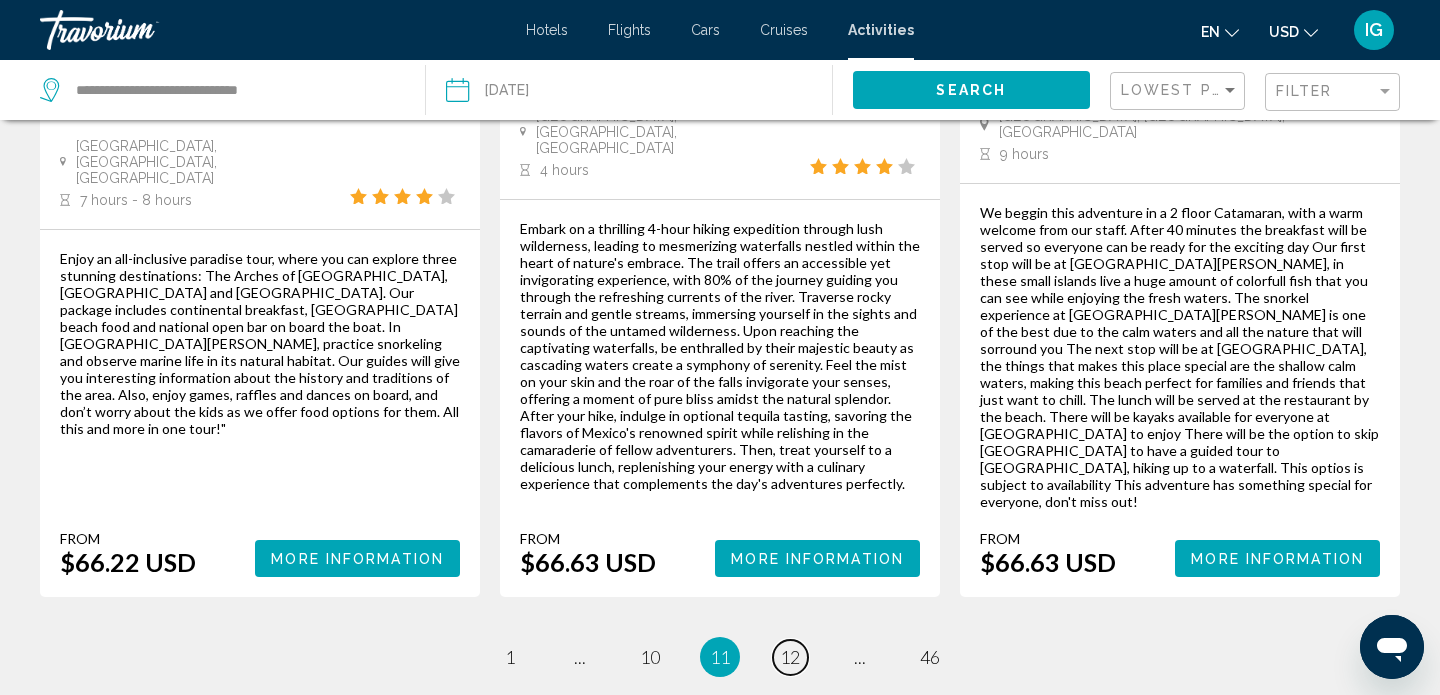 scroll, scrollTop: 3105, scrollLeft: 0, axis: vertical 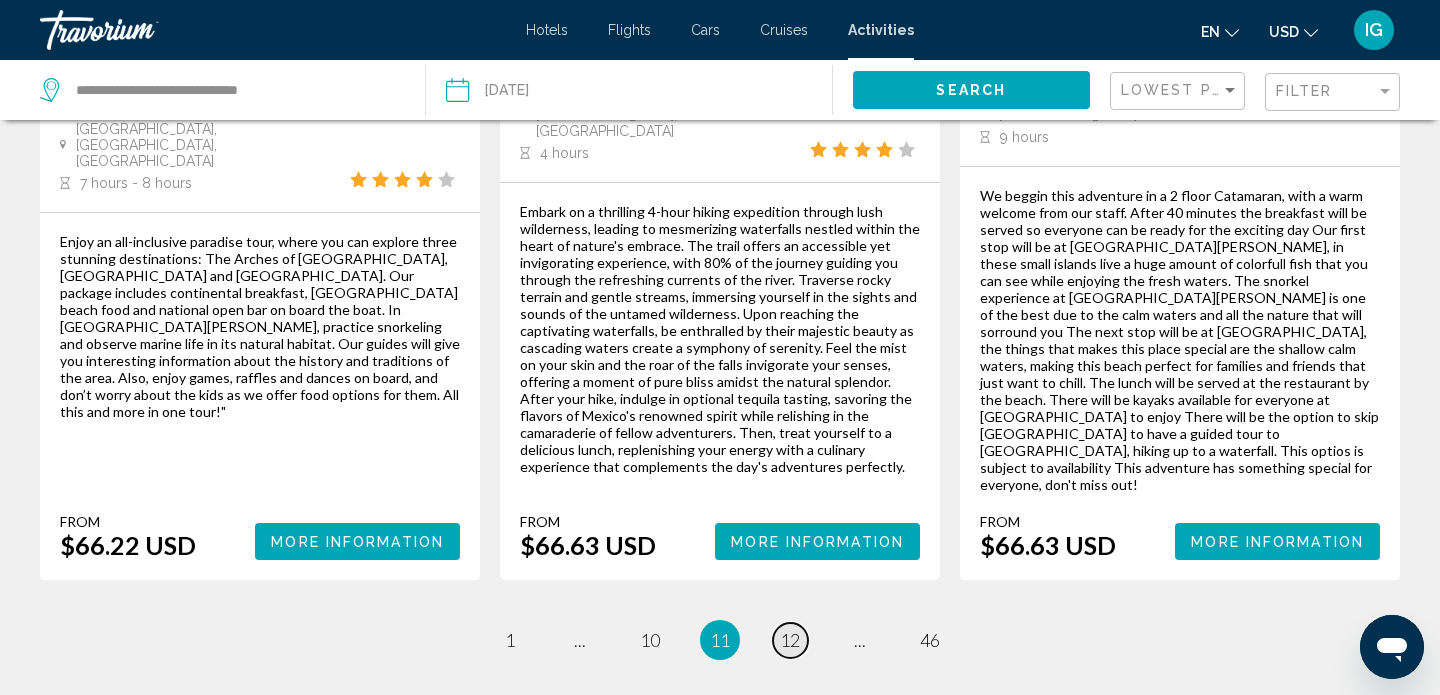 click on "12" at bounding box center (790, 640) 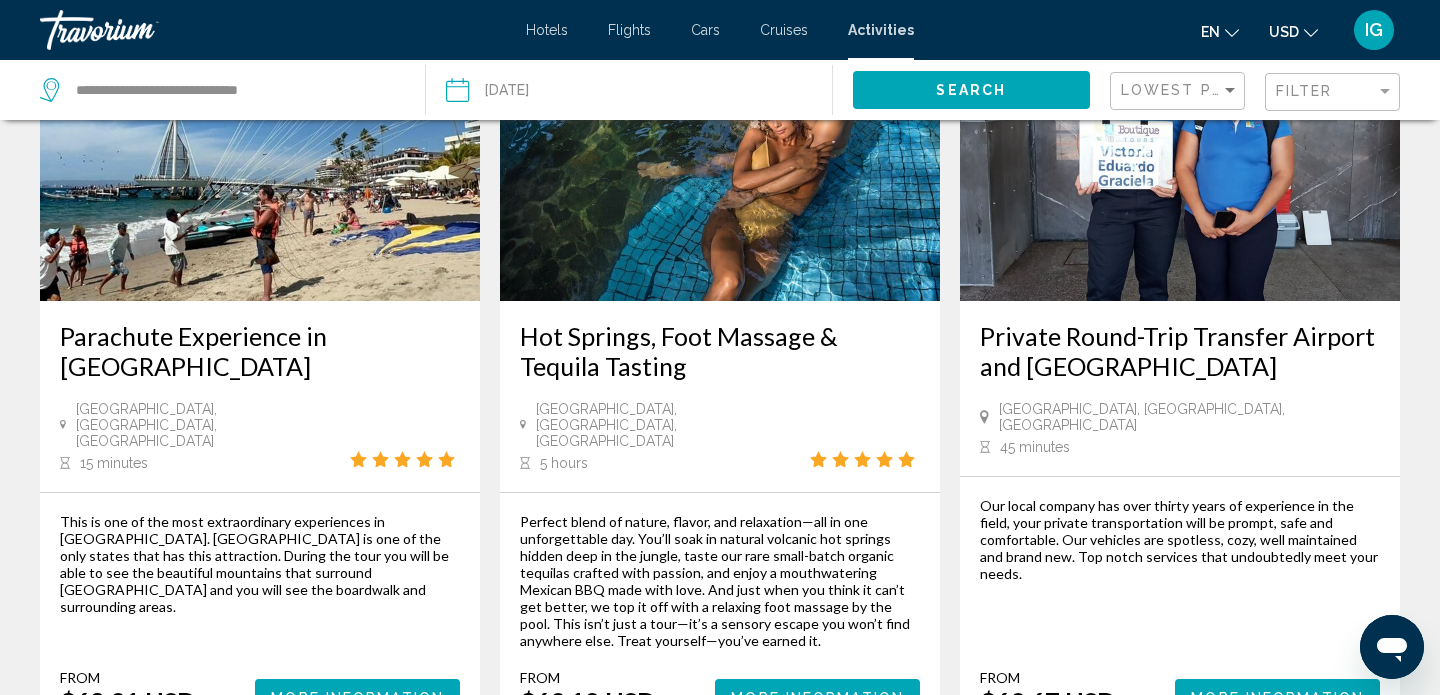 scroll, scrollTop: 2793, scrollLeft: 0, axis: vertical 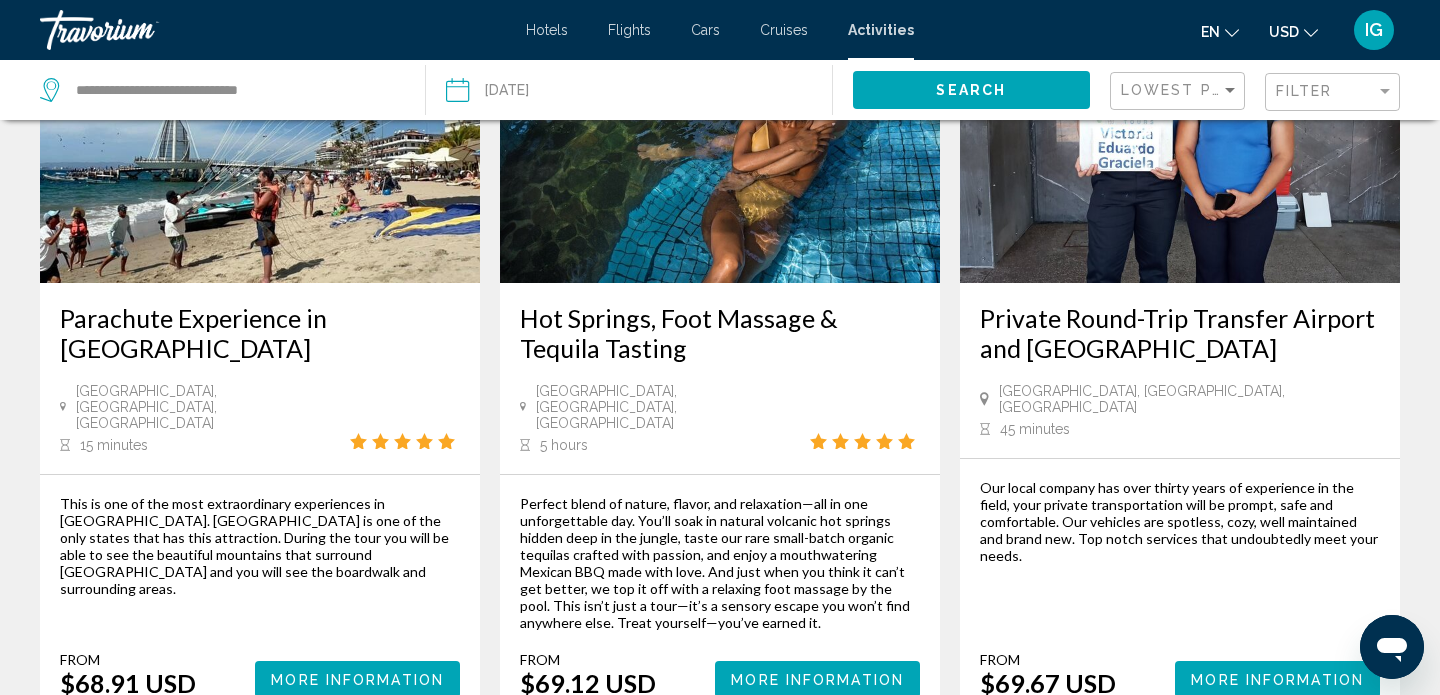 click on "13" at bounding box center [790, 778] 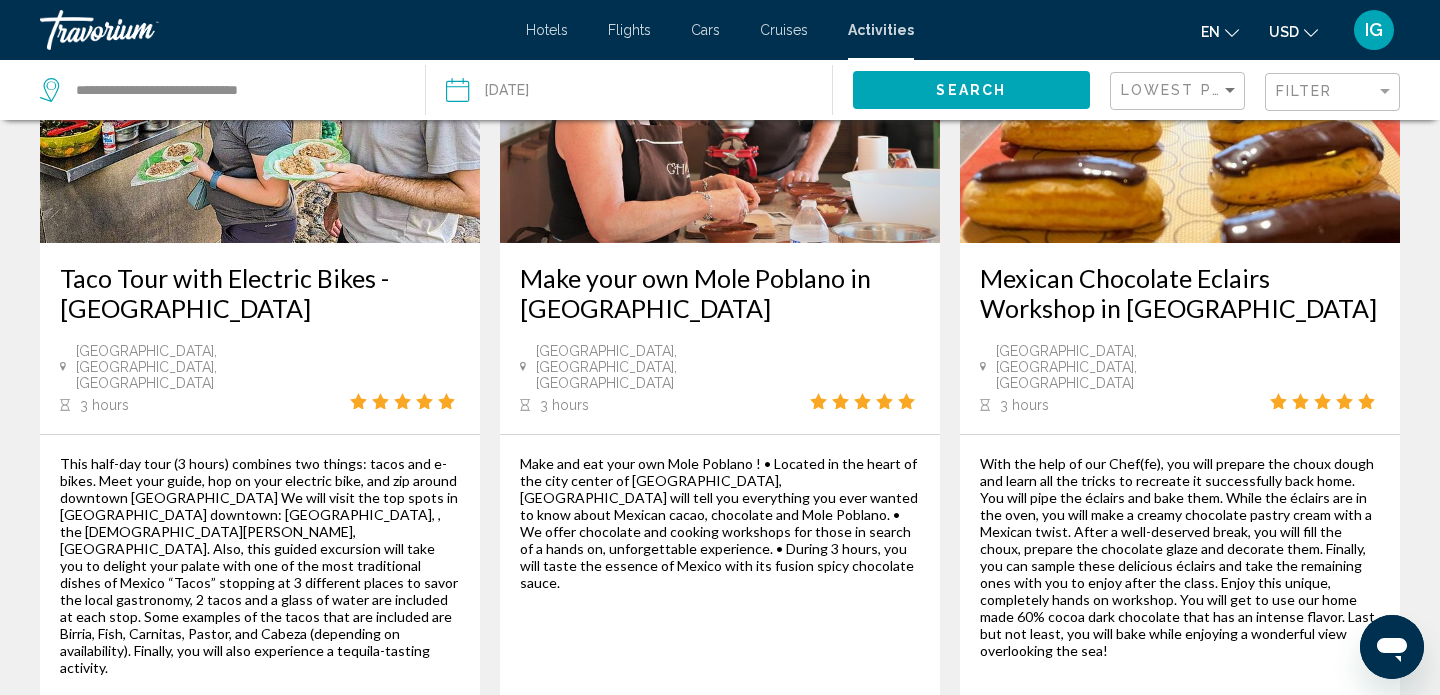 scroll, scrollTop: 2948, scrollLeft: 0, axis: vertical 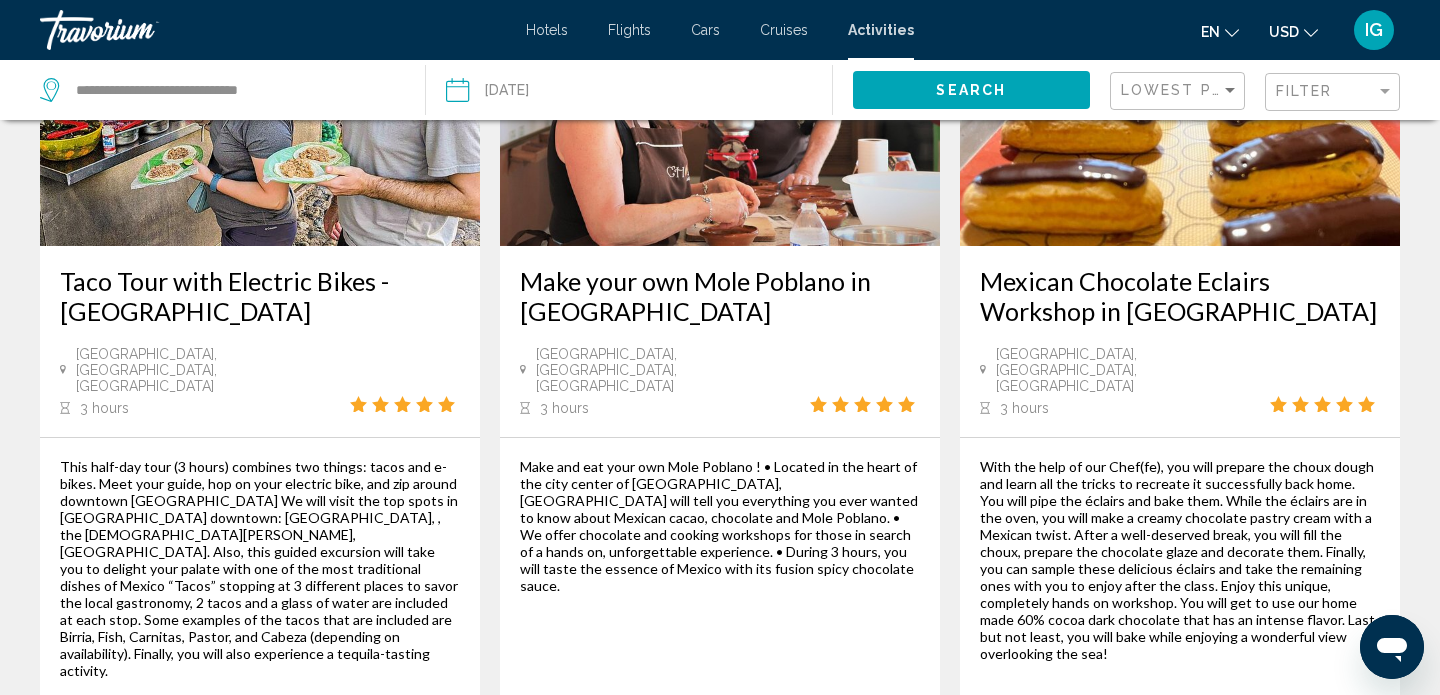 click on "14" at bounding box center [790, 826] 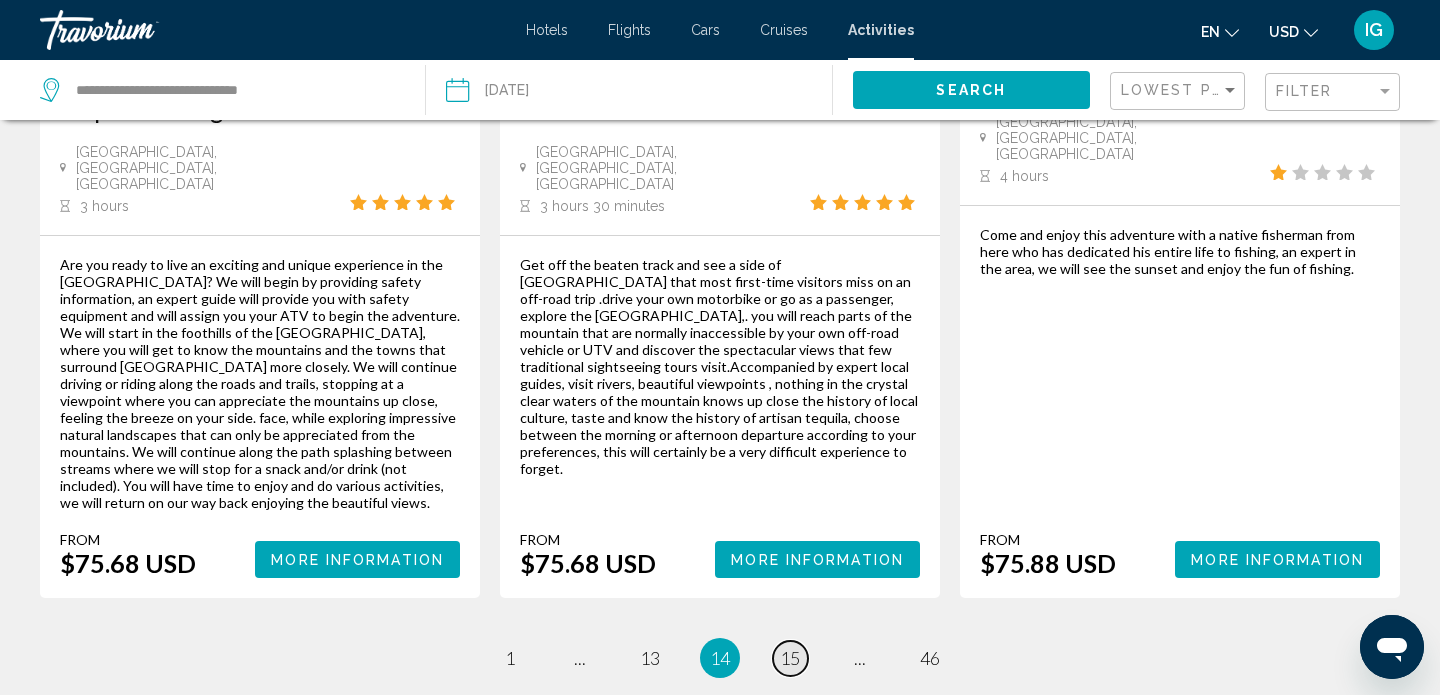 scroll, scrollTop: 3067, scrollLeft: 0, axis: vertical 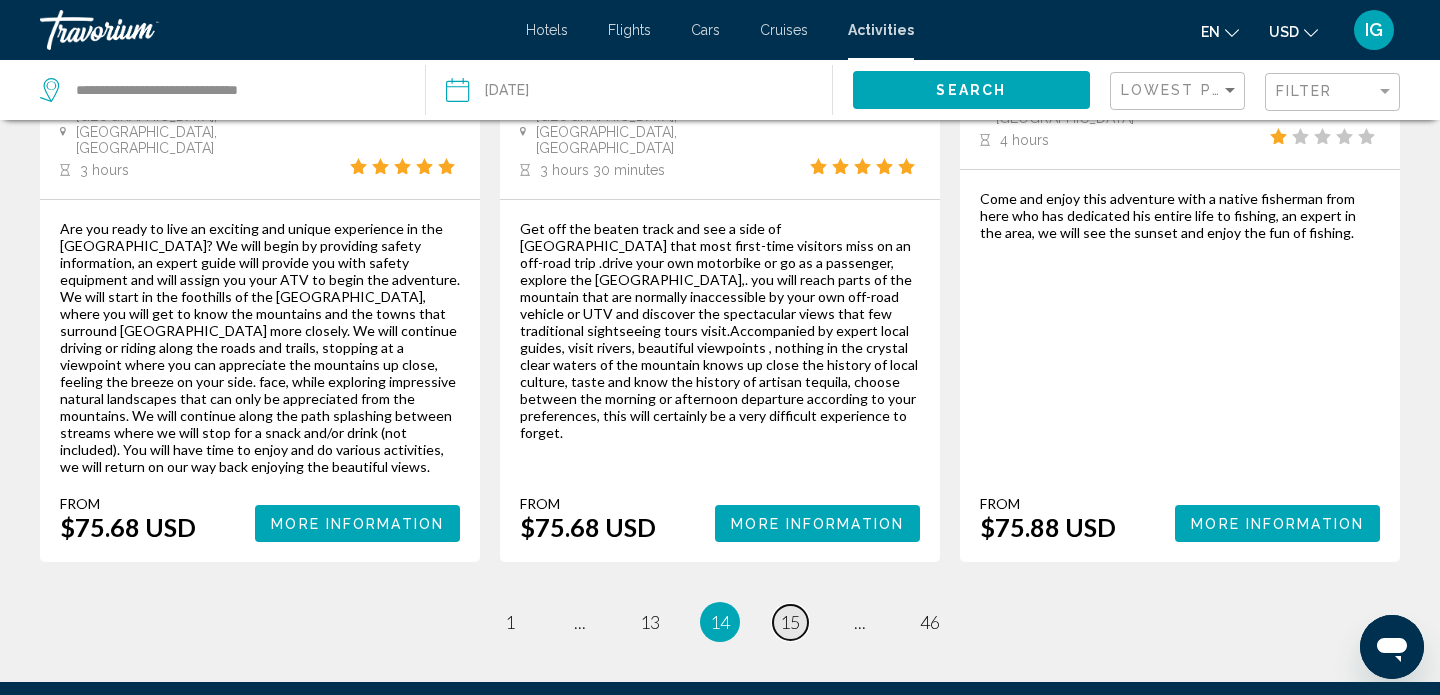 click on "15" at bounding box center [790, 622] 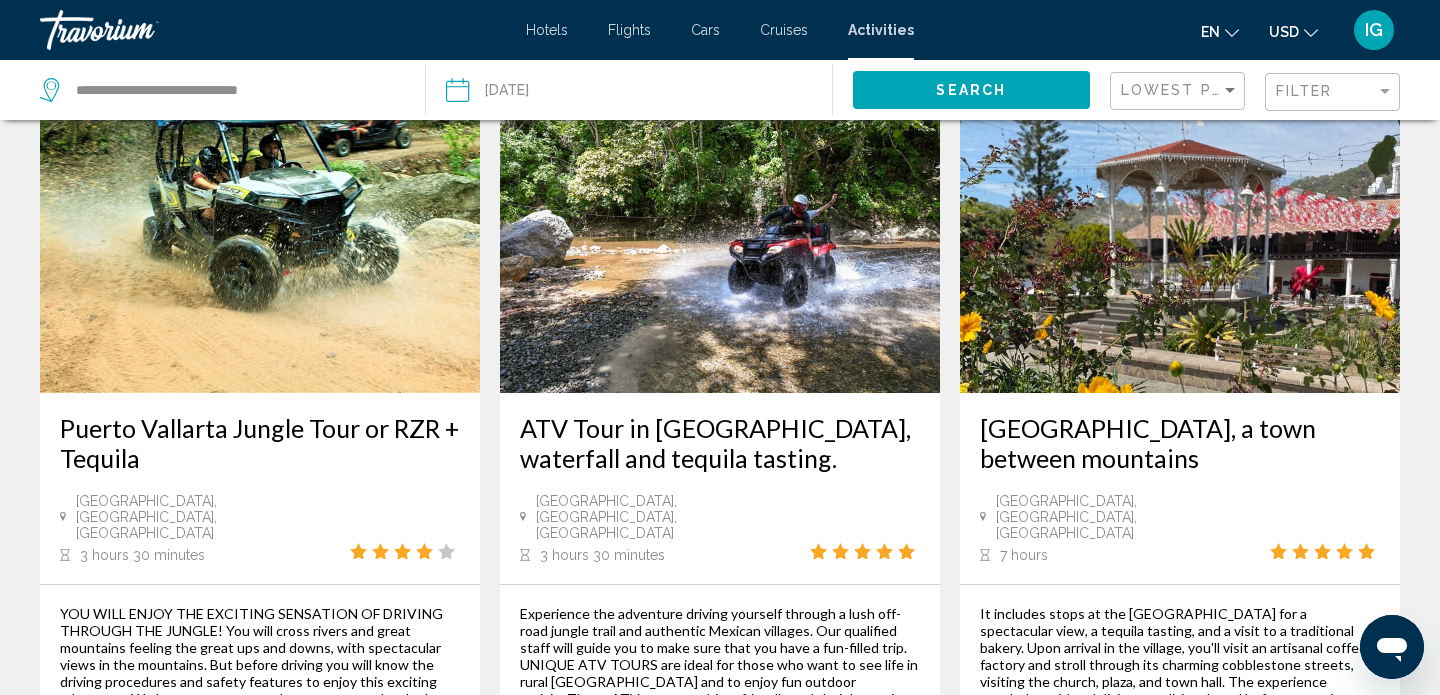 scroll, scrollTop: 2998, scrollLeft: 0, axis: vertical 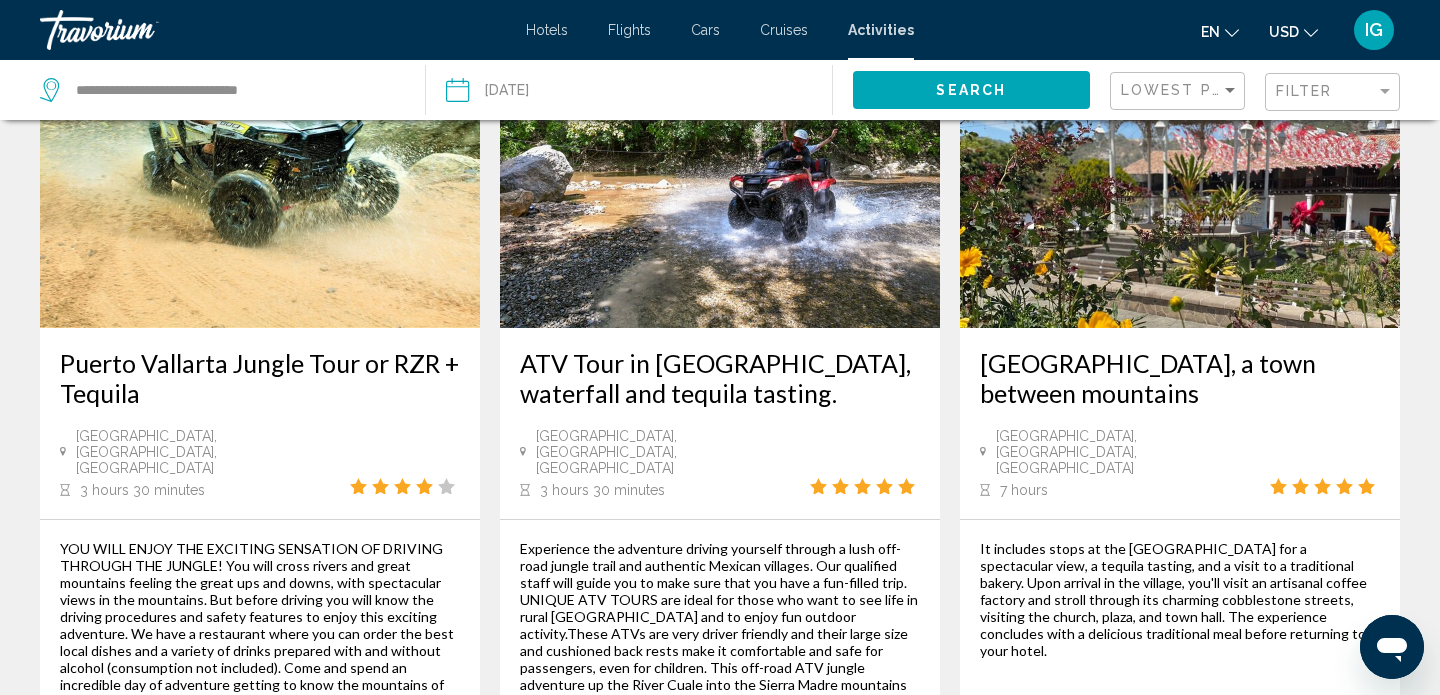 click on "16" at bounding box center (790, 891) 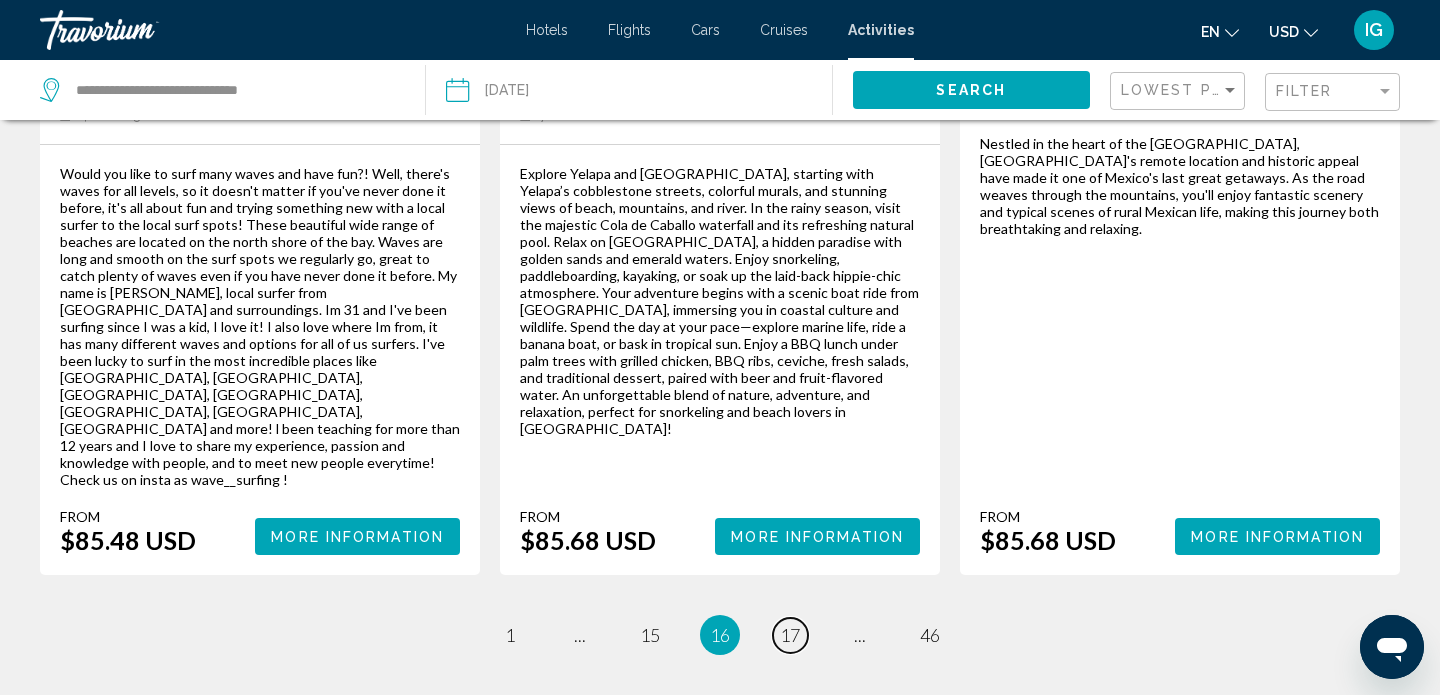 scroll, scrollTop: 3199, scrollLeft: 0, axis: vertical 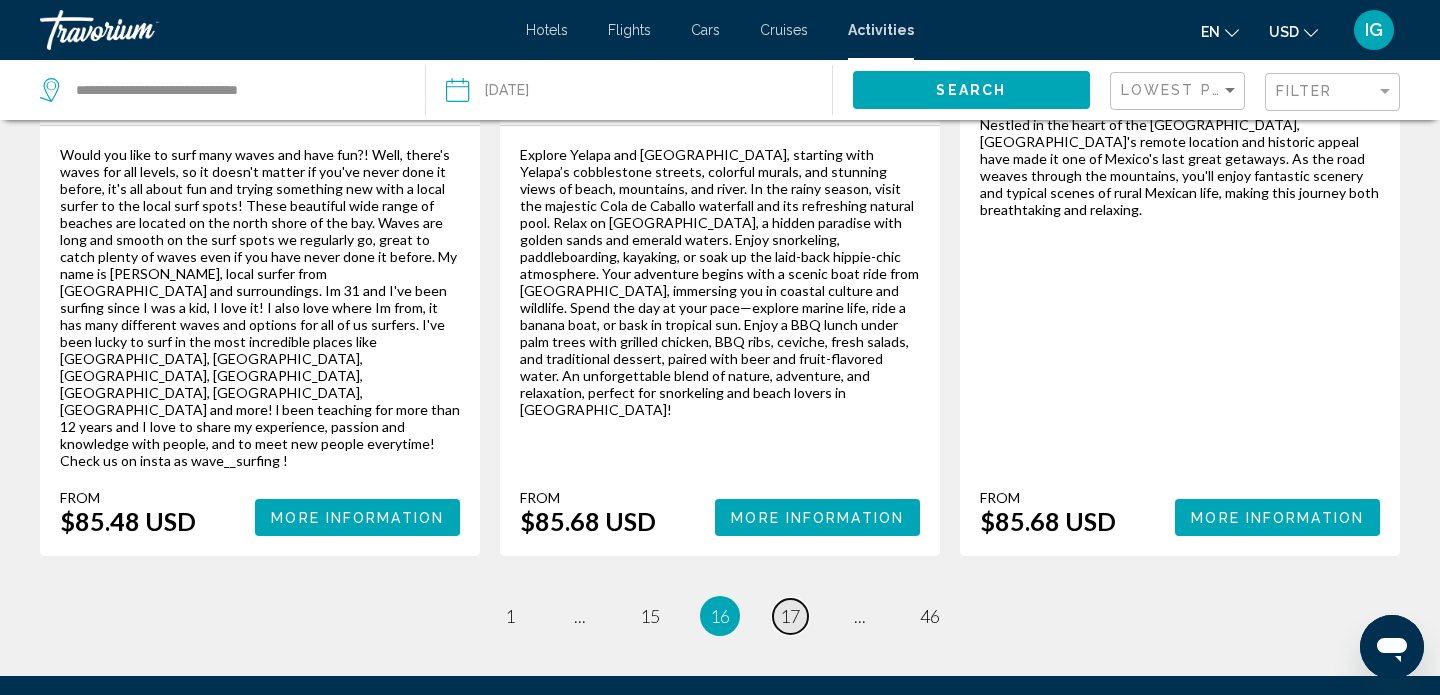 click on "17" at bounding box center [790, 616] 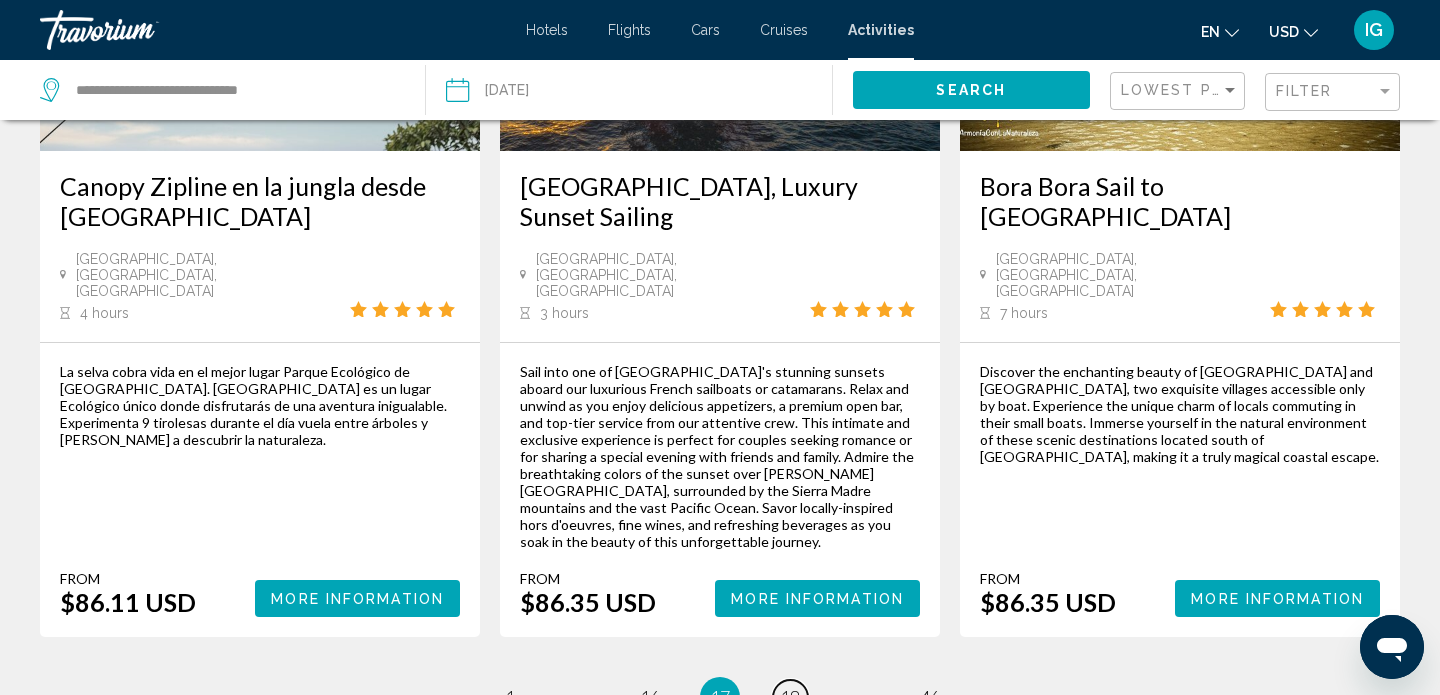 scroll, scrollTop: 3010, scrollLeft: 0, axis: vertical 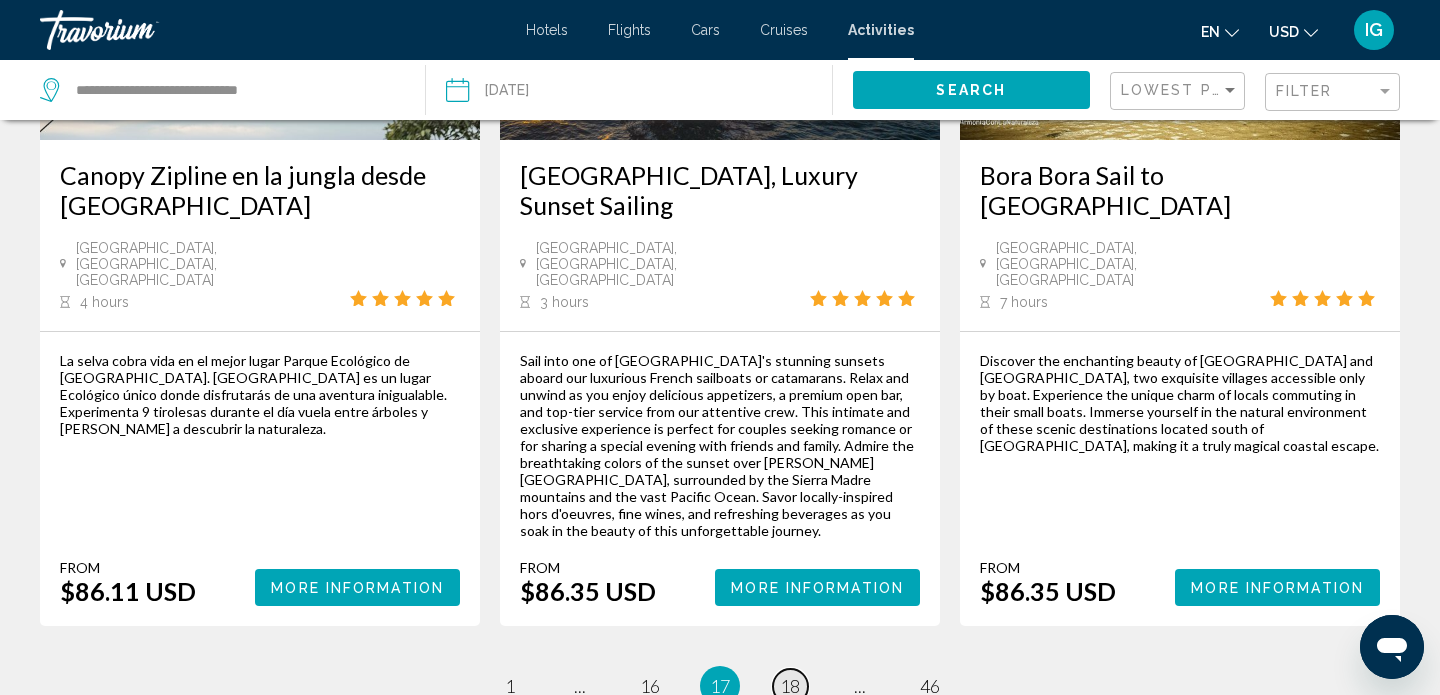 click on "page  18" at bounding box center [790, 686] 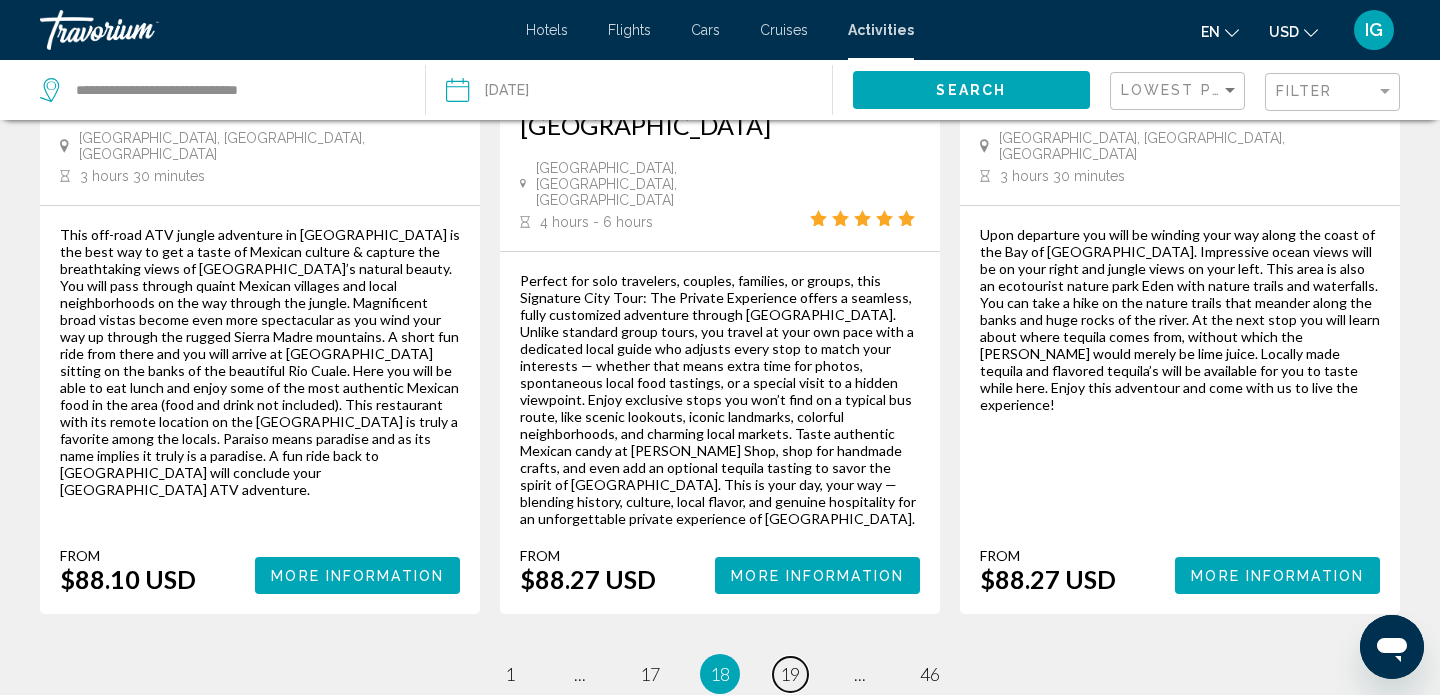 scroll, scrollTop: 3322, scrollLeft: 0, axis: vertical 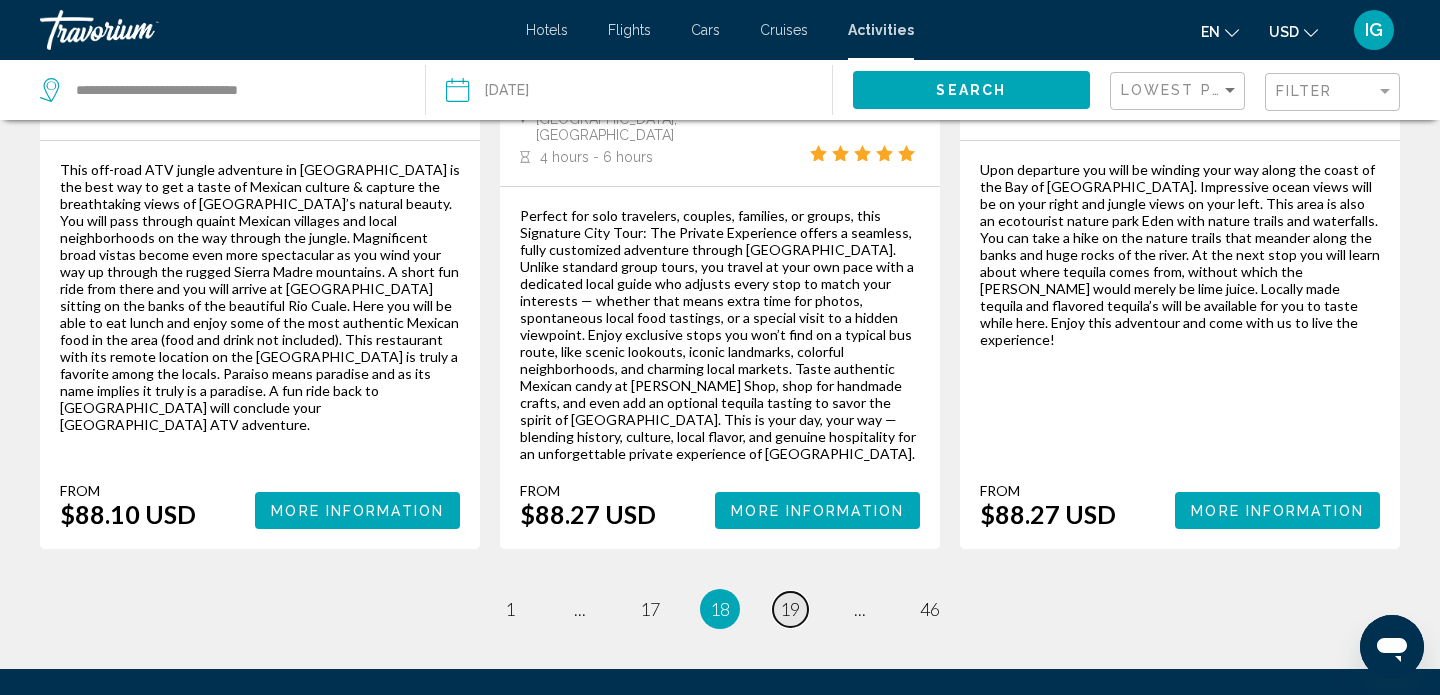 click on "19" at bounding box center (790, 609) 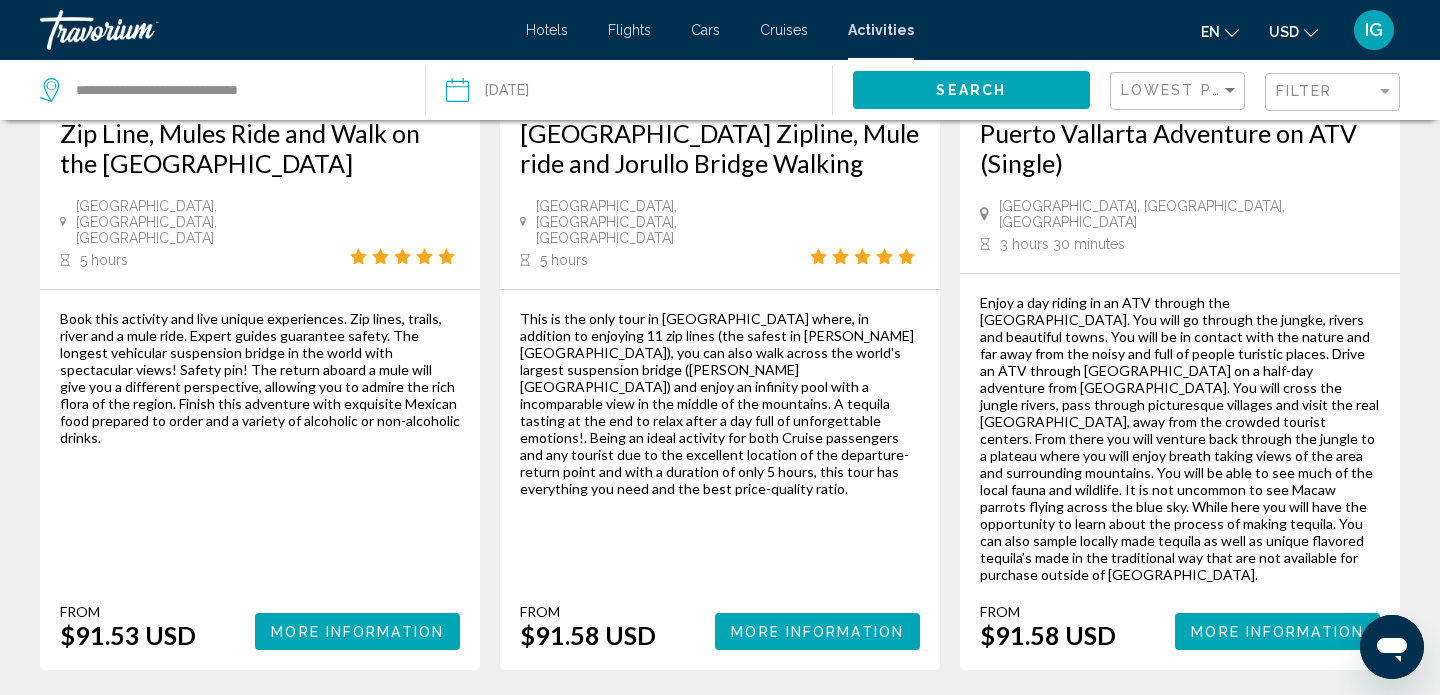 scroll, scrollTop: 1318, scrollLeft: 0, axis: vertical 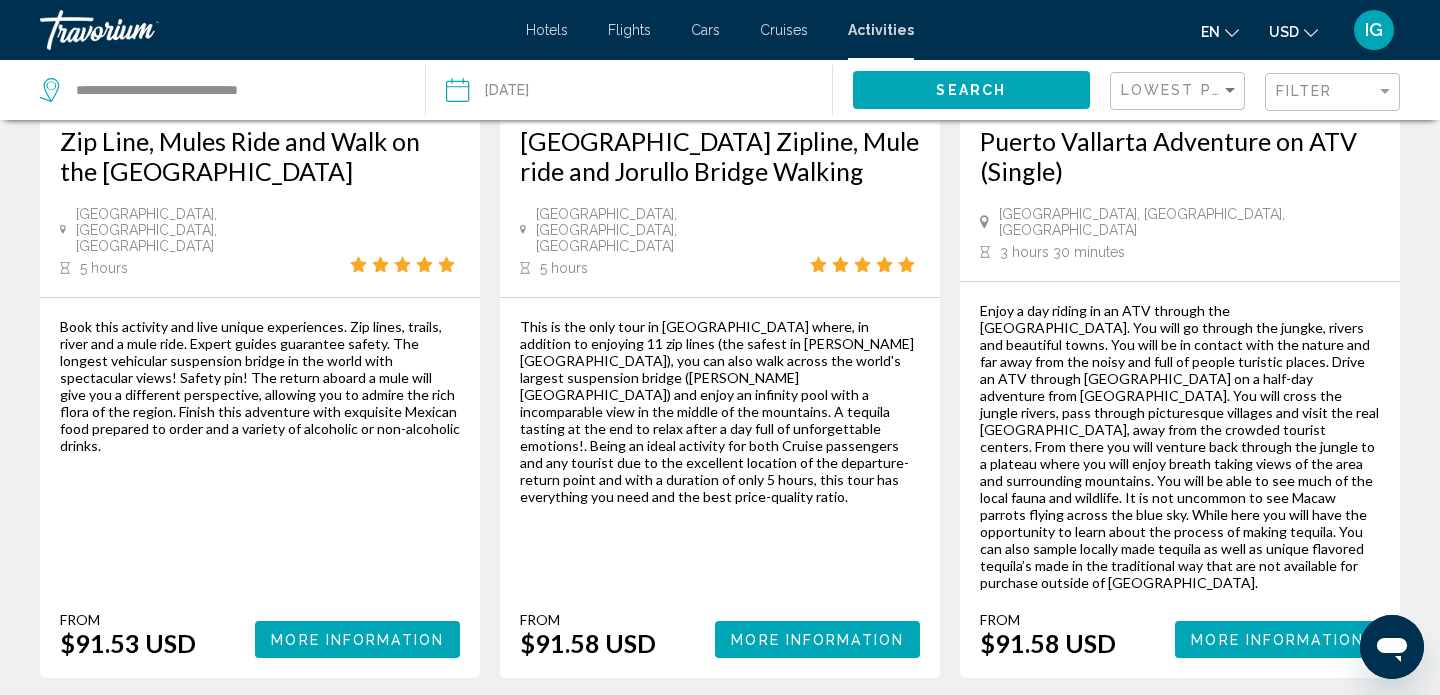 click on "Cruises" at bounding box center (784, 30) 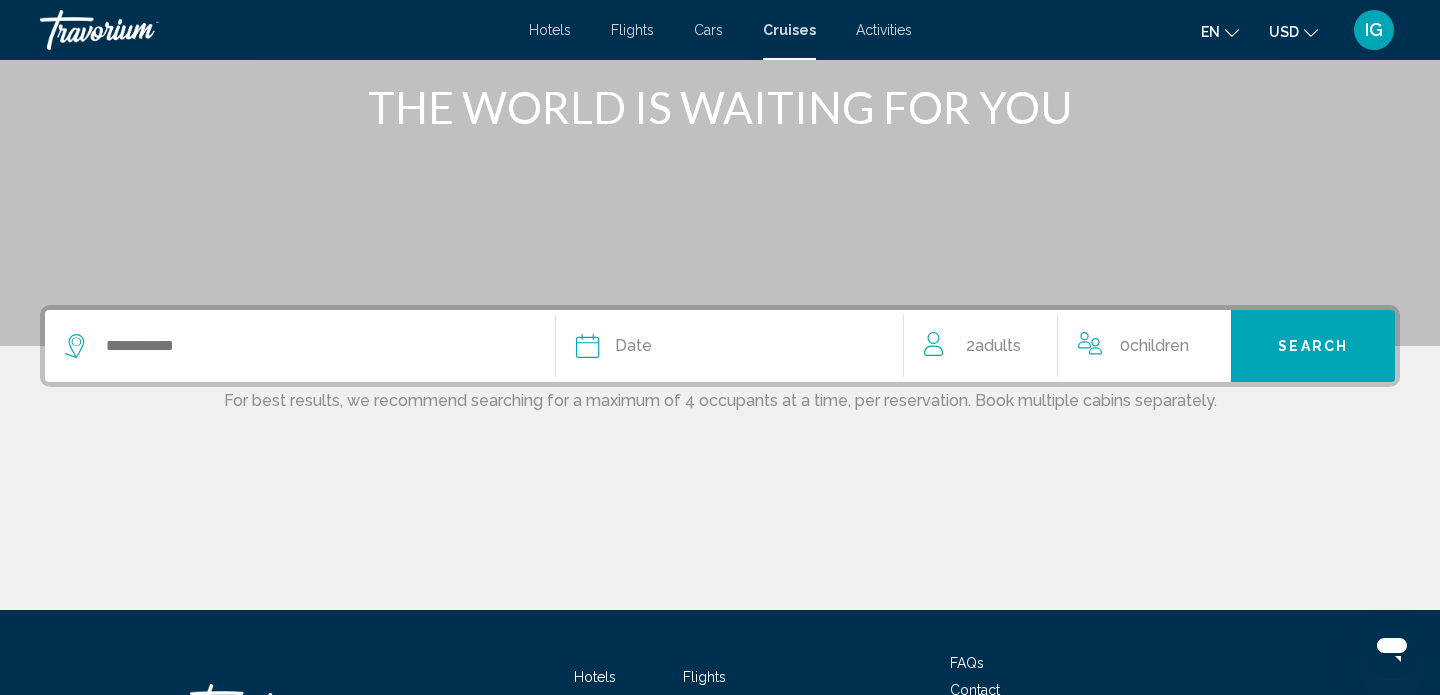 scroll, scrollTop: 265, scrollLeft: 0, axis: vertical 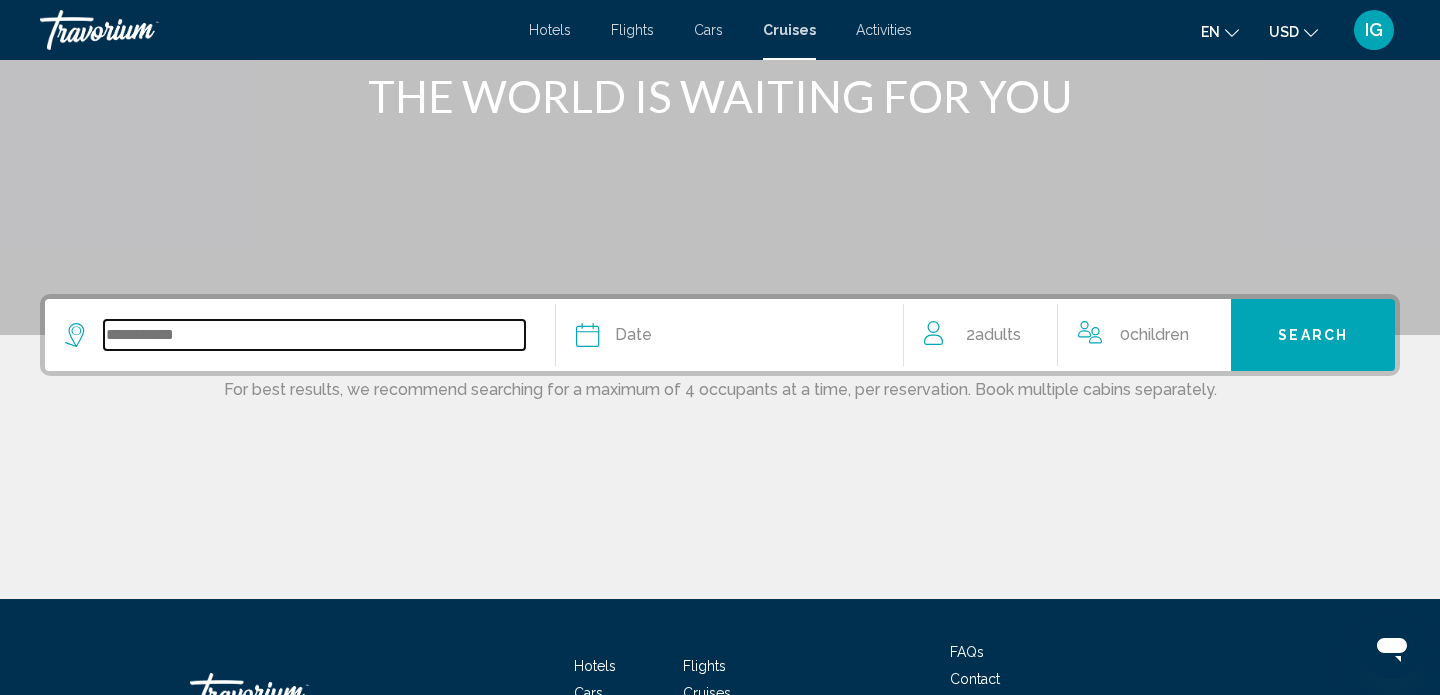 click at bounding box center [314, 335] 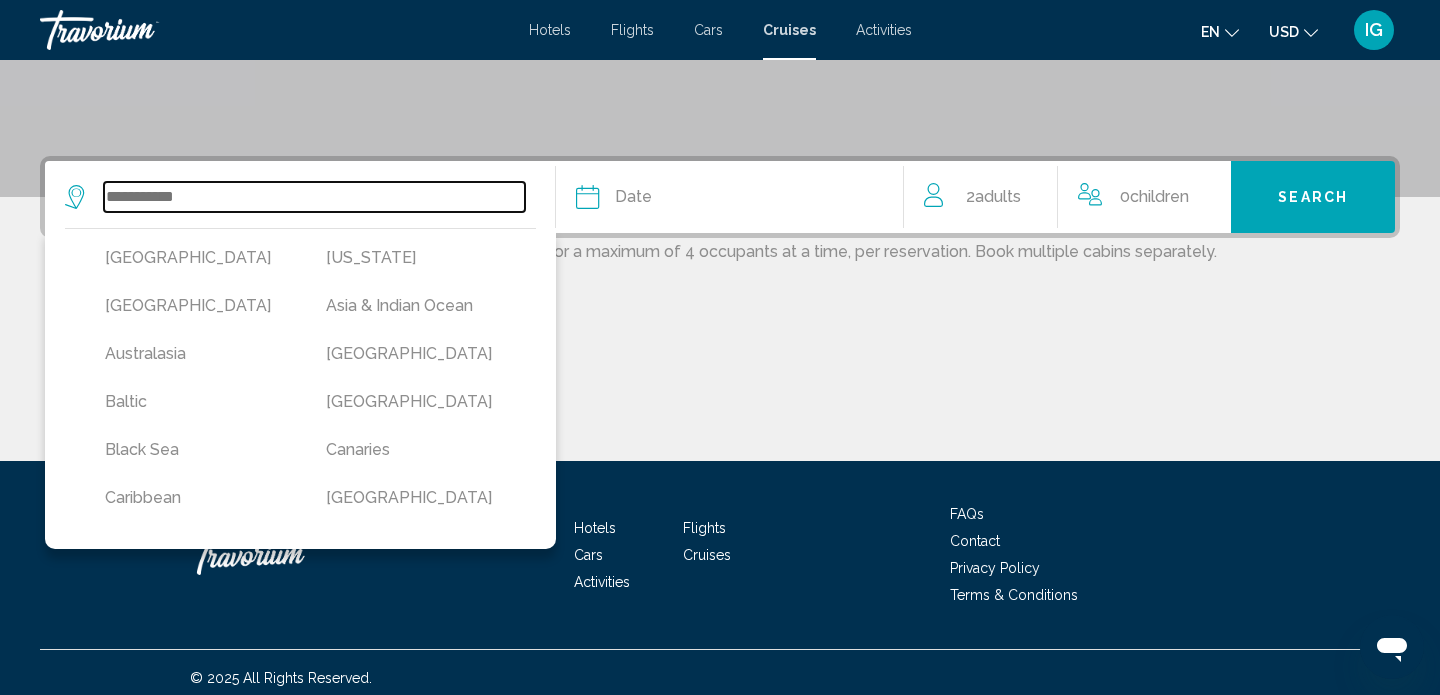 scroll, scrollTop: 414, scrollLeft: 0, axis: vertical 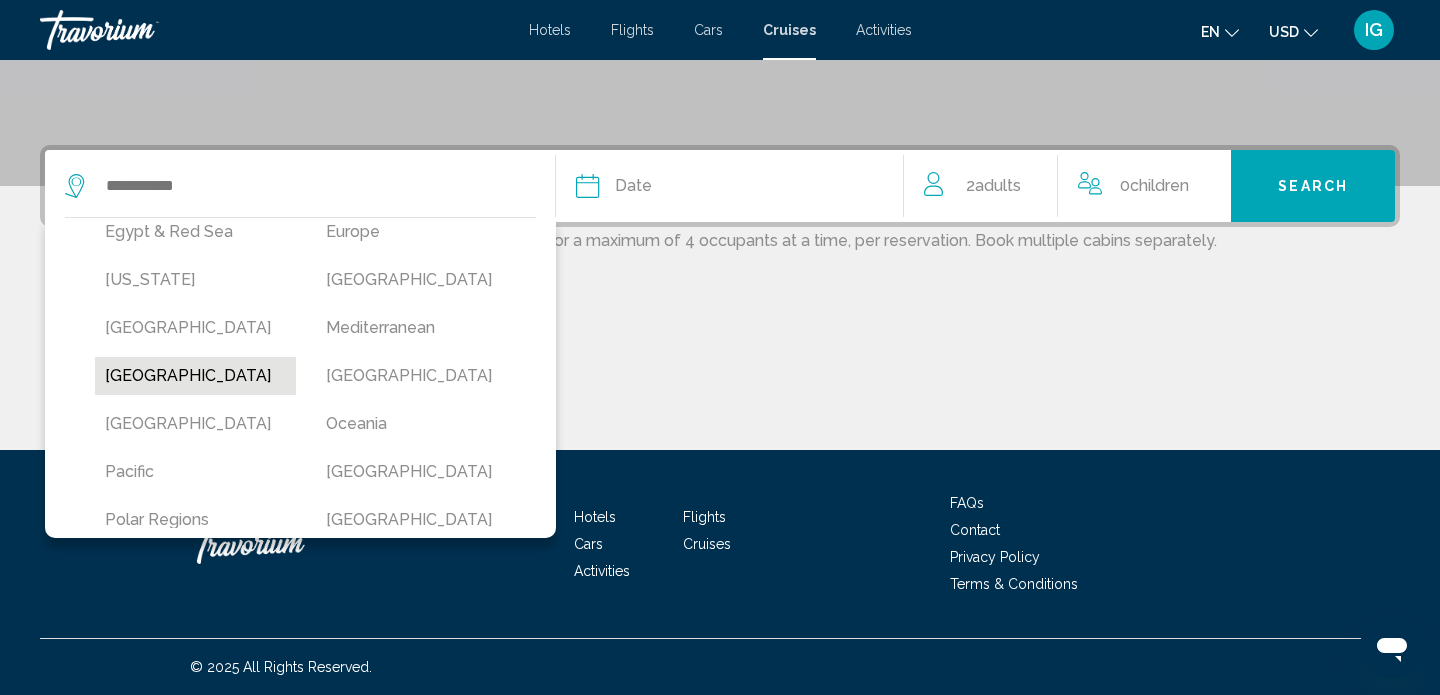 click on "[GEOGRAPHIC_DATA]" at bounding box center (195, 376) 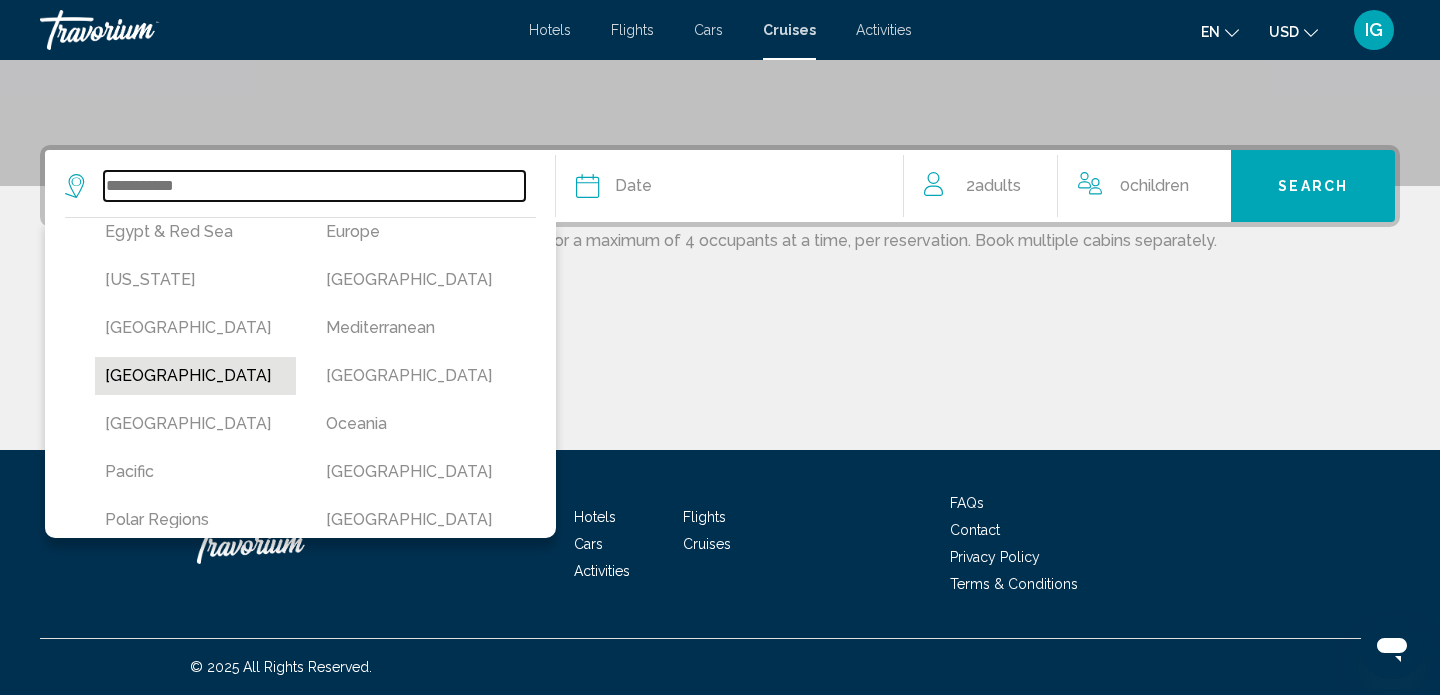 type on "******" 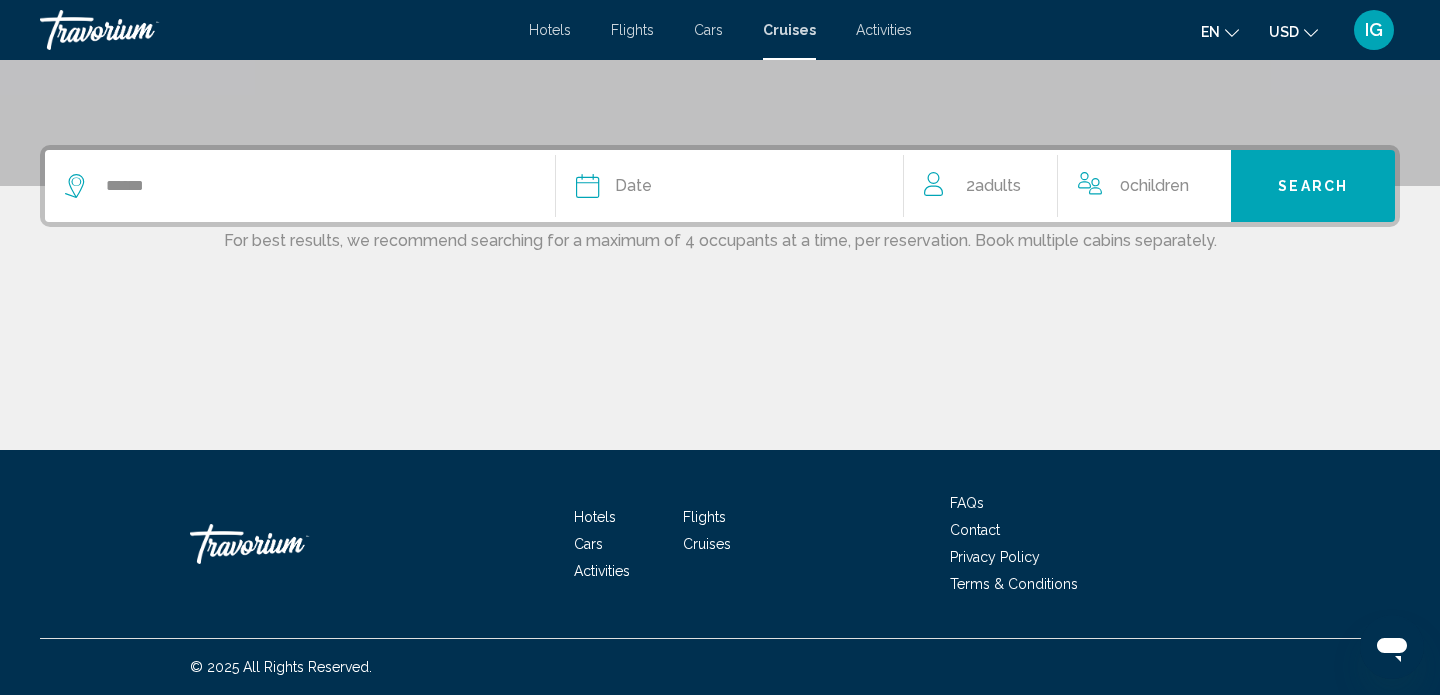 click on "Date" 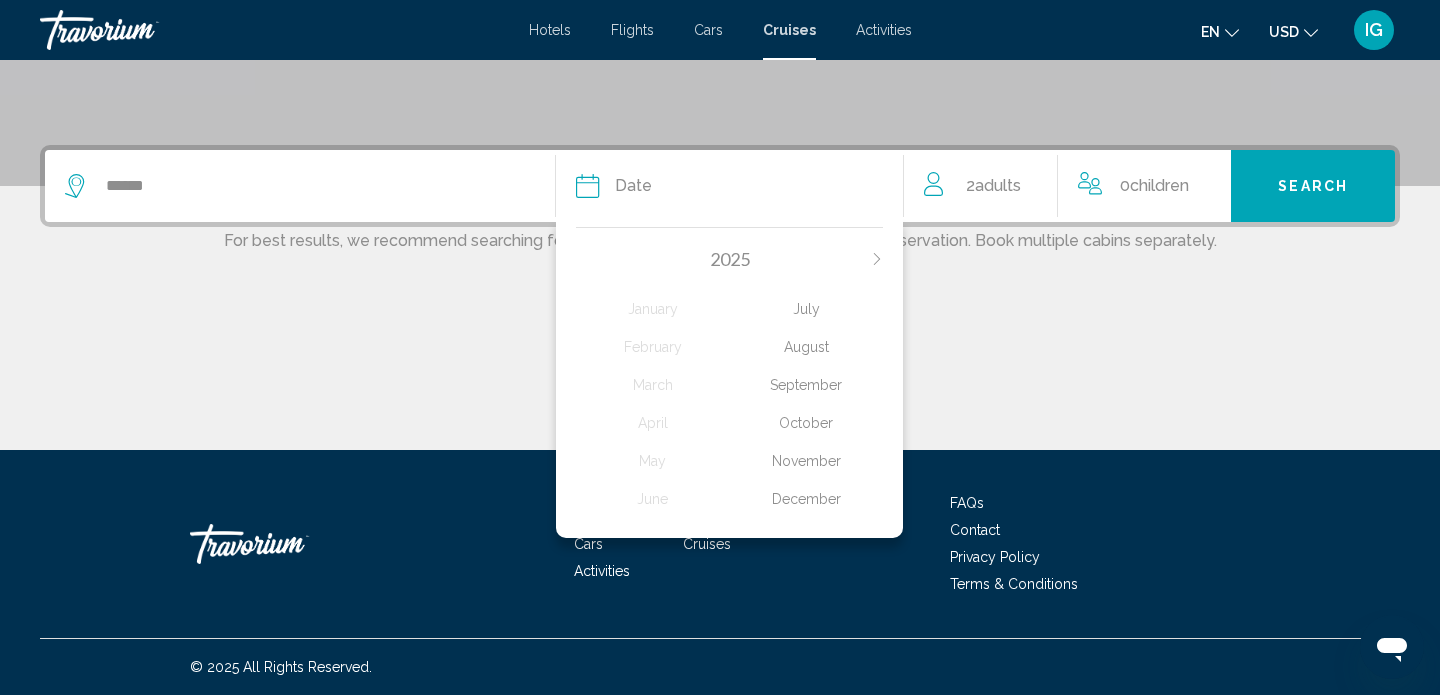 click on "December" 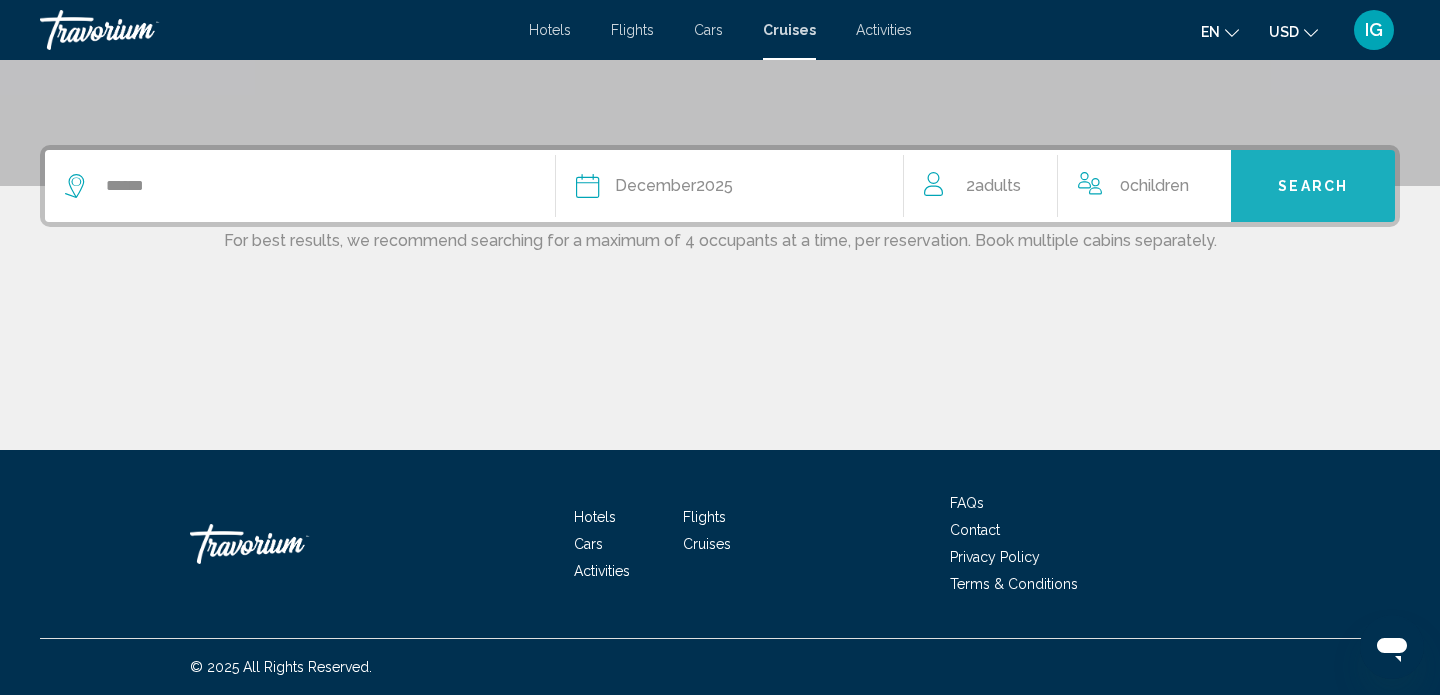 click on "Search" at bounding box center [1313, 186] 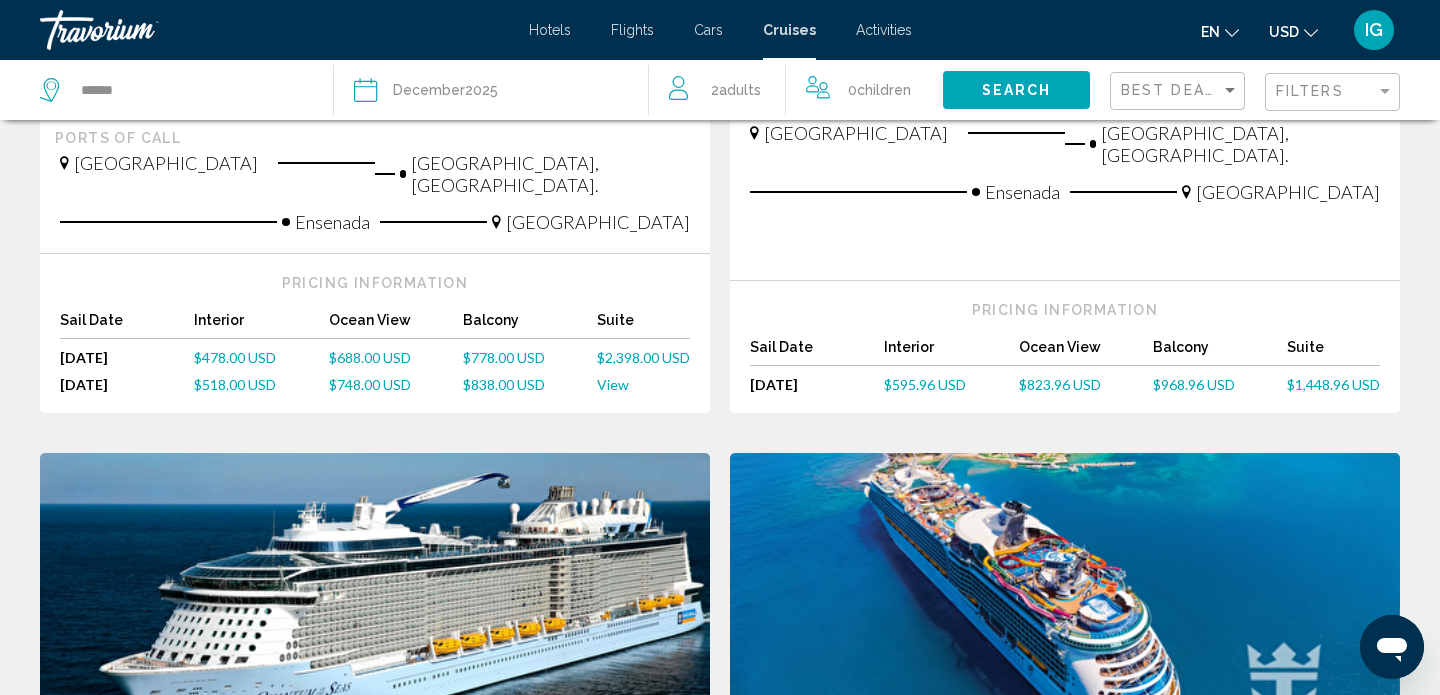 scroll, scrollTop: 616, scrollLeft: 0, axis: vertical 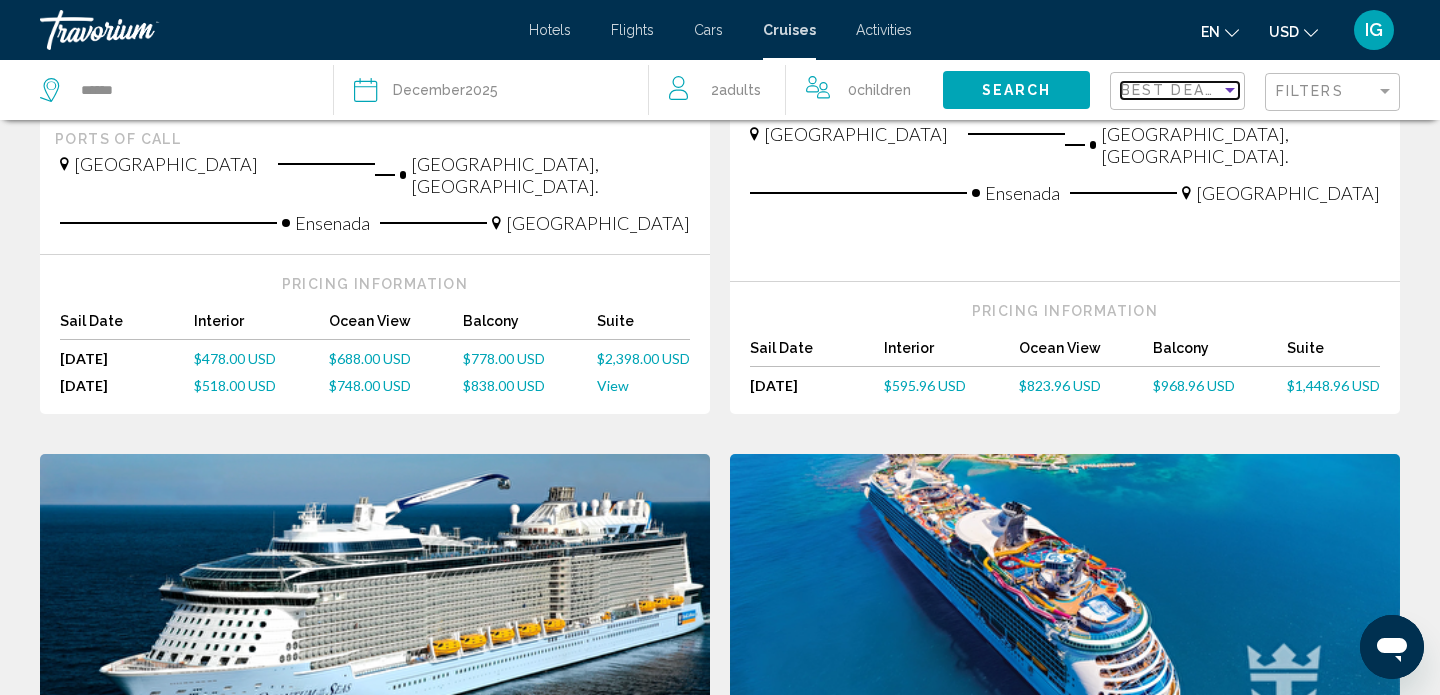 click at bounding box center (1230, 90) 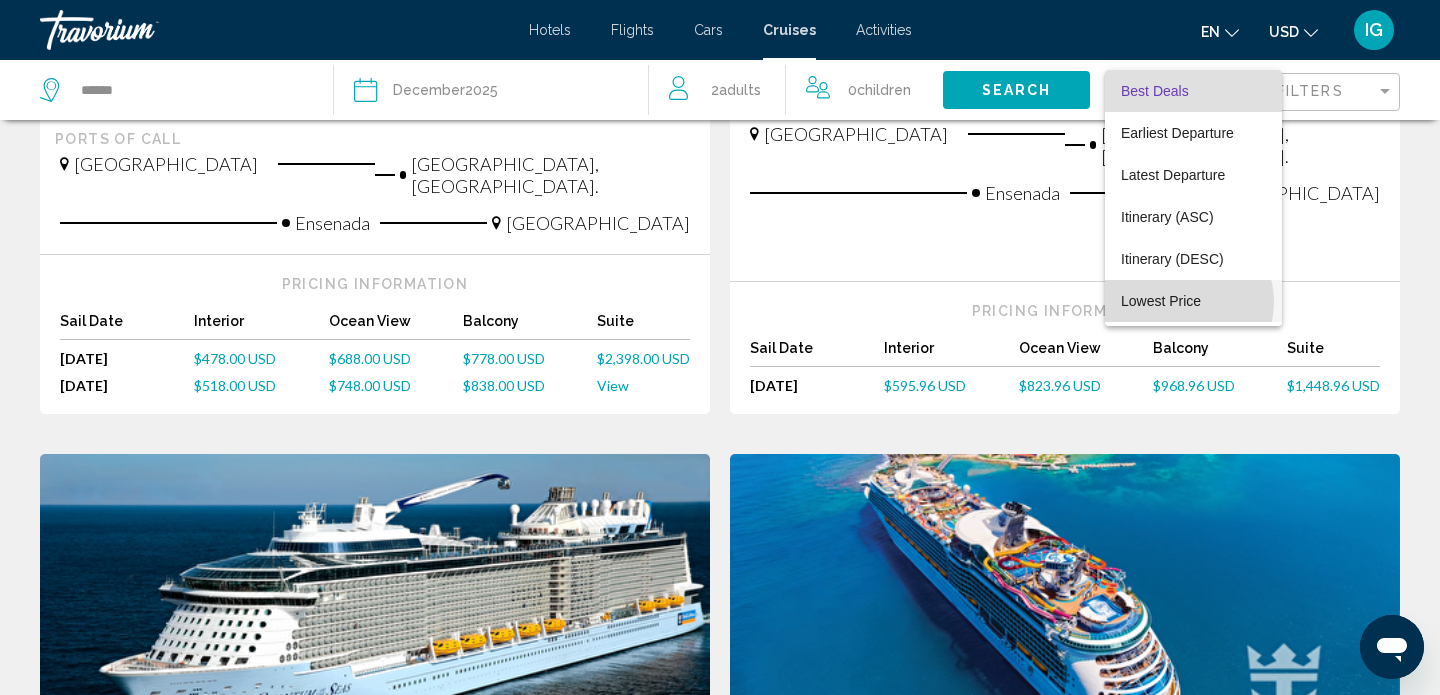 click on "Lowest Price" at bounding box center [1161, 301] 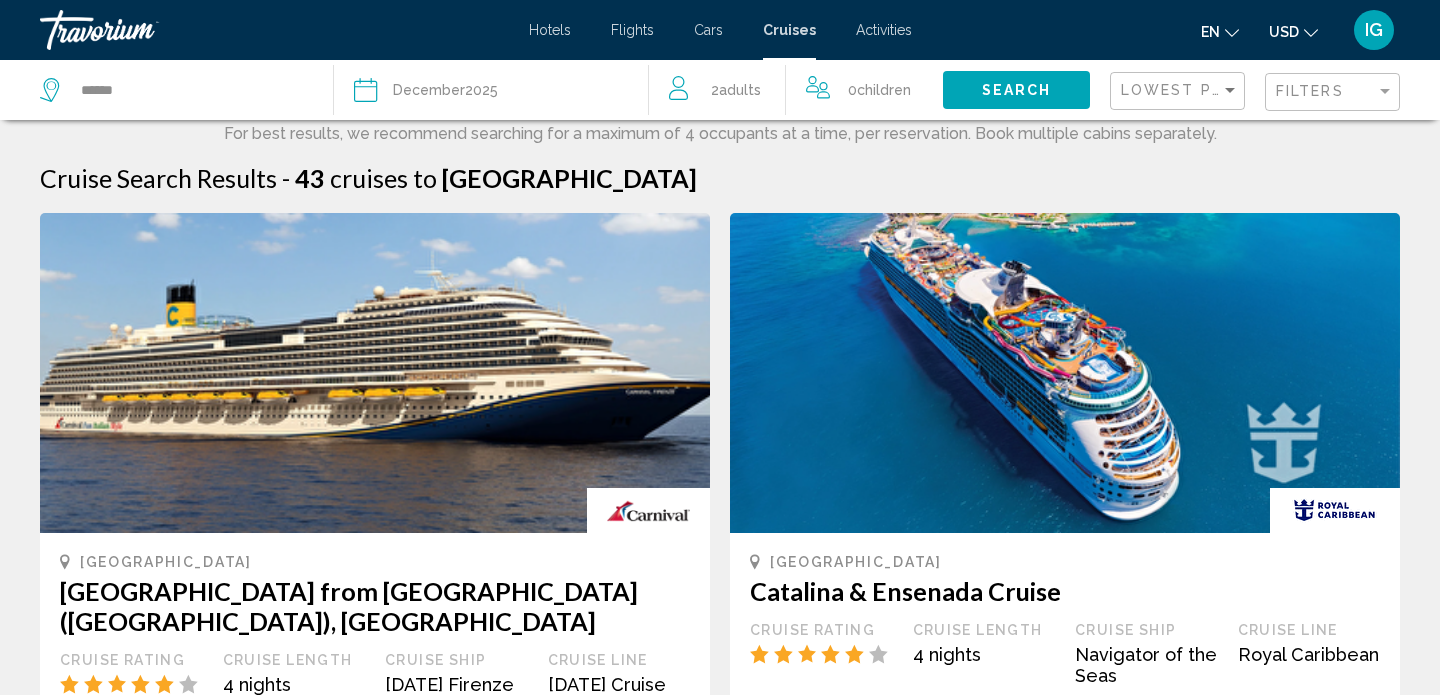 scroll, scrollTop: 0, scrollLeft: 0, axis: both 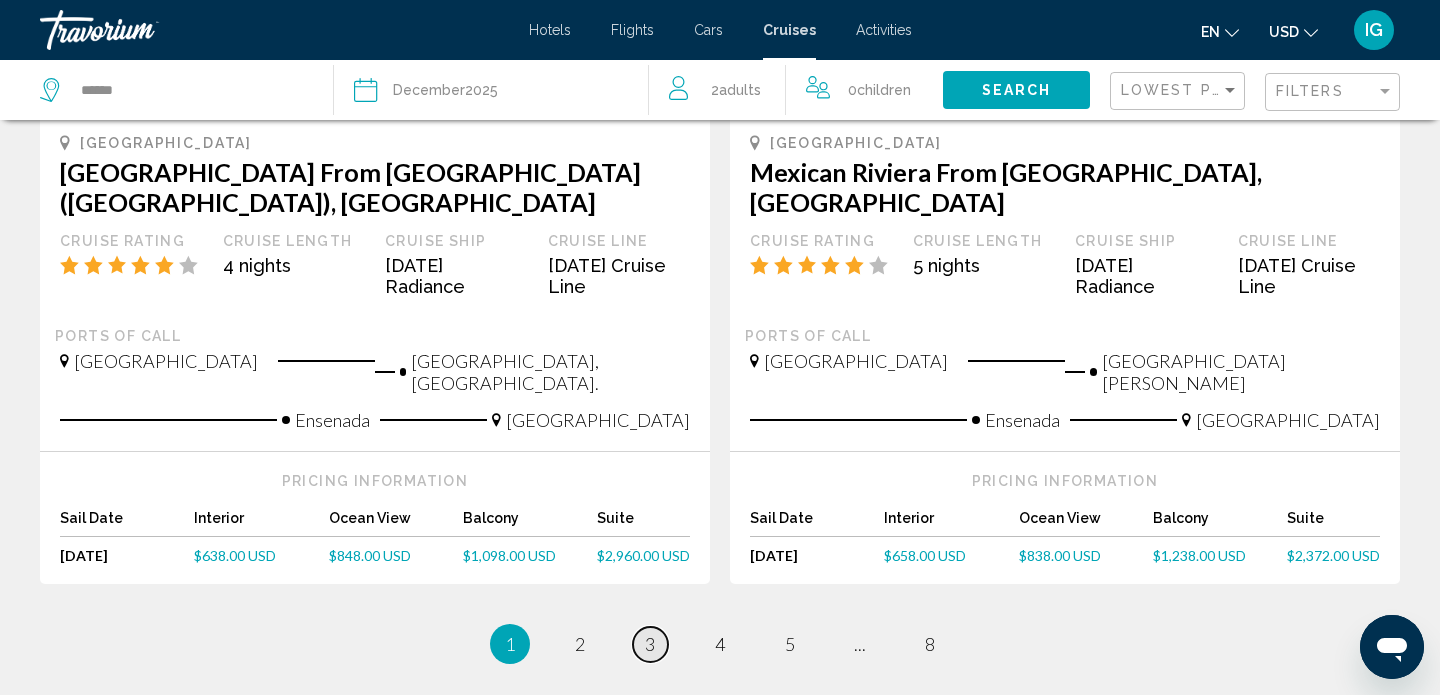 click on "3" at bounding box center [650, 644] 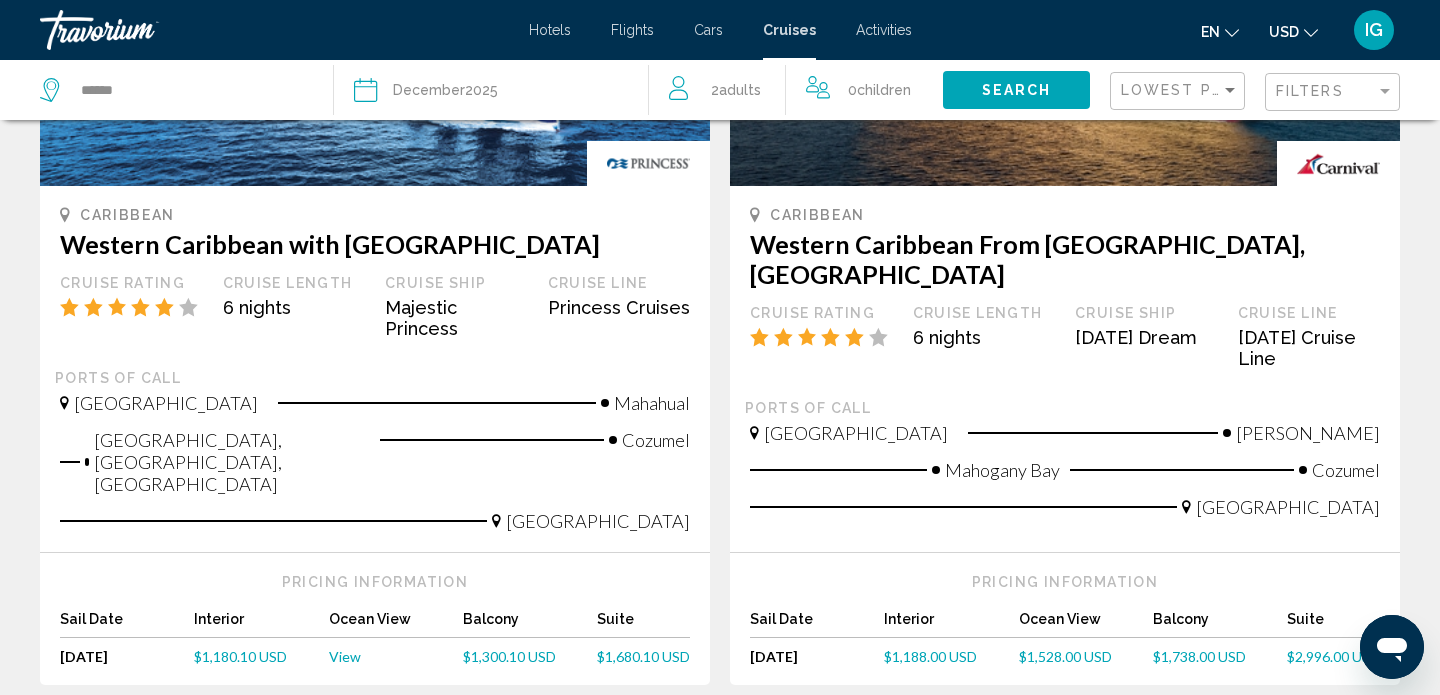 scroll, scrollTop: 348, scrollLeft: 0, axis: vertical 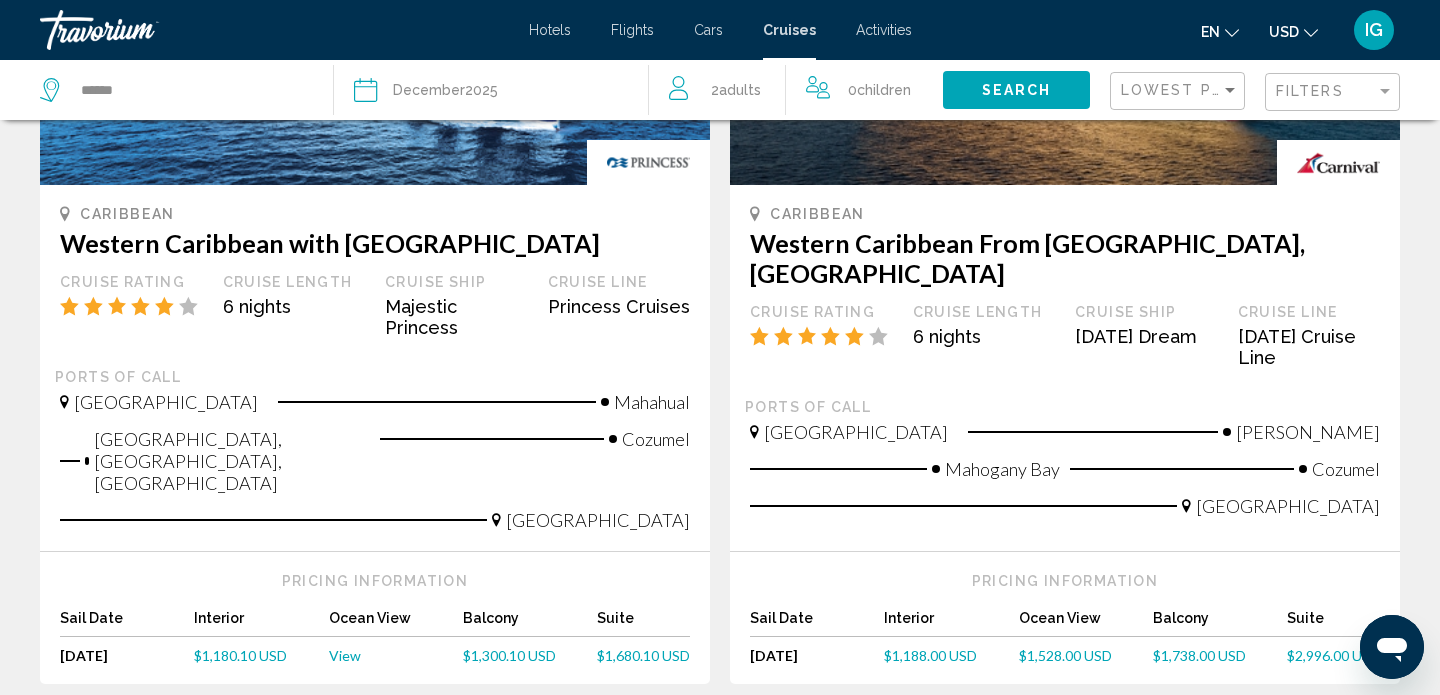 click on "$1,738.00 USD" at bounding box center [1199, 655] 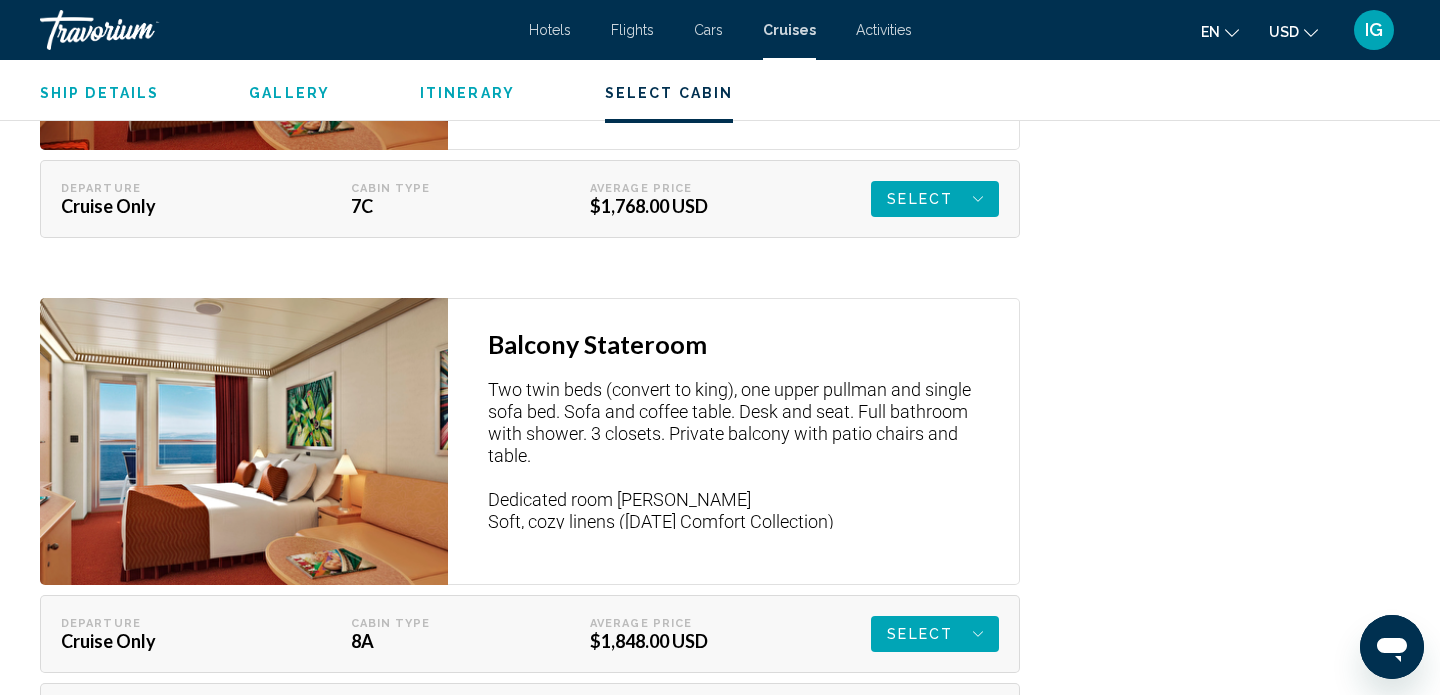 scroll, scrollTop: 3937, scrollLeft: 0, axis: vertical 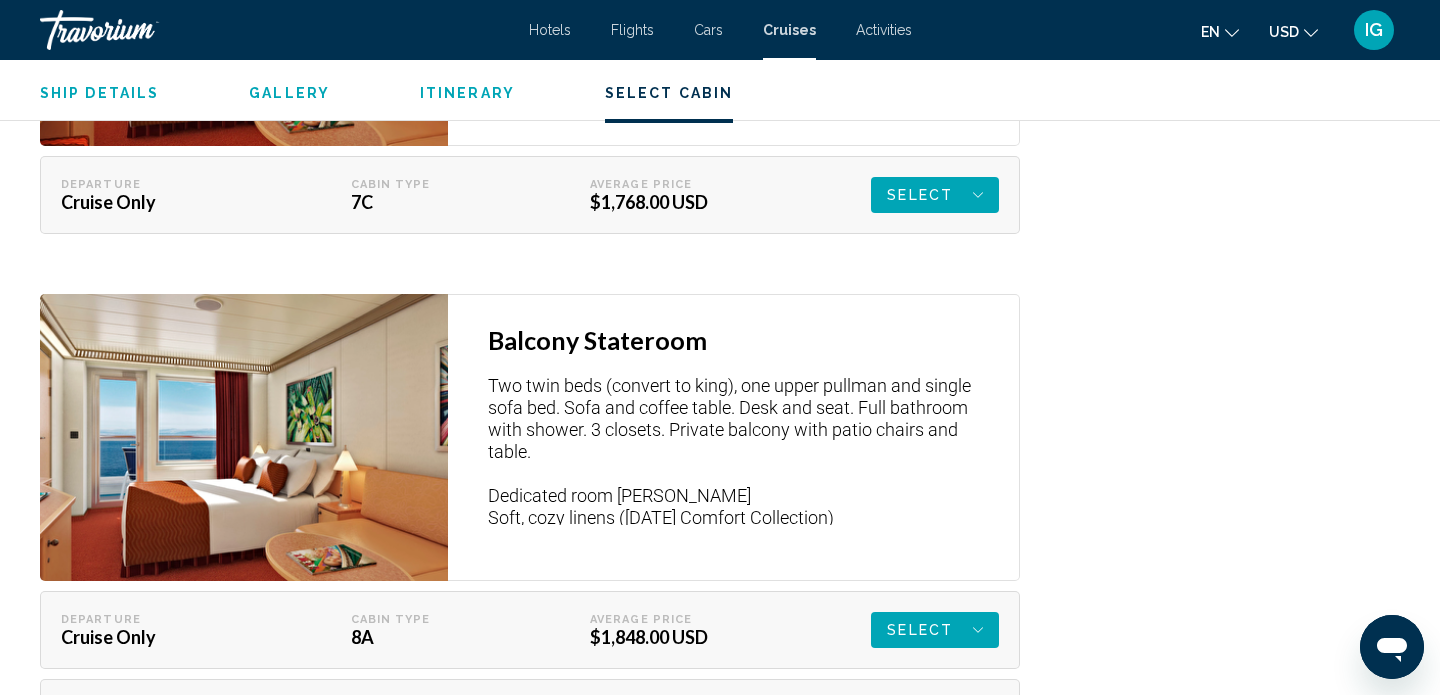 click on "Select" at bounding box center [920, -240] 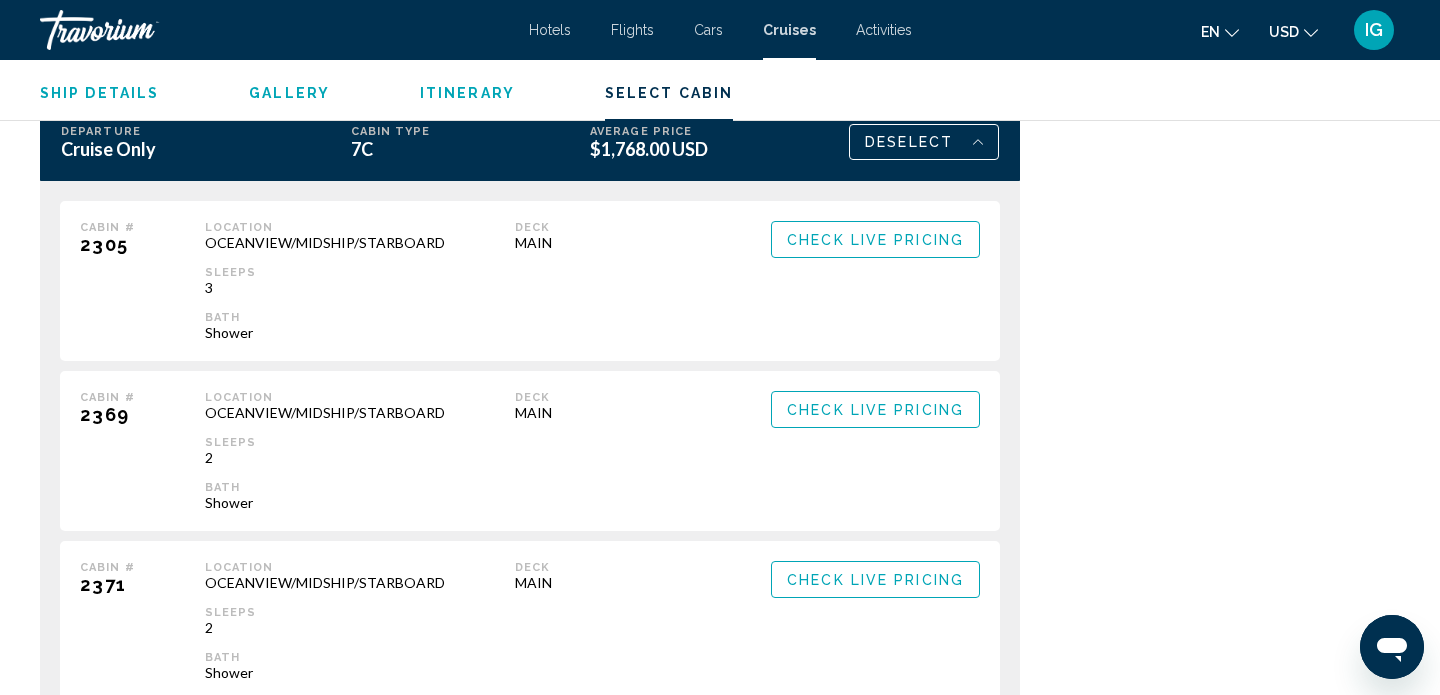 scroll, scrollTop: 3992, scrollLeft: 0, axis: vertical 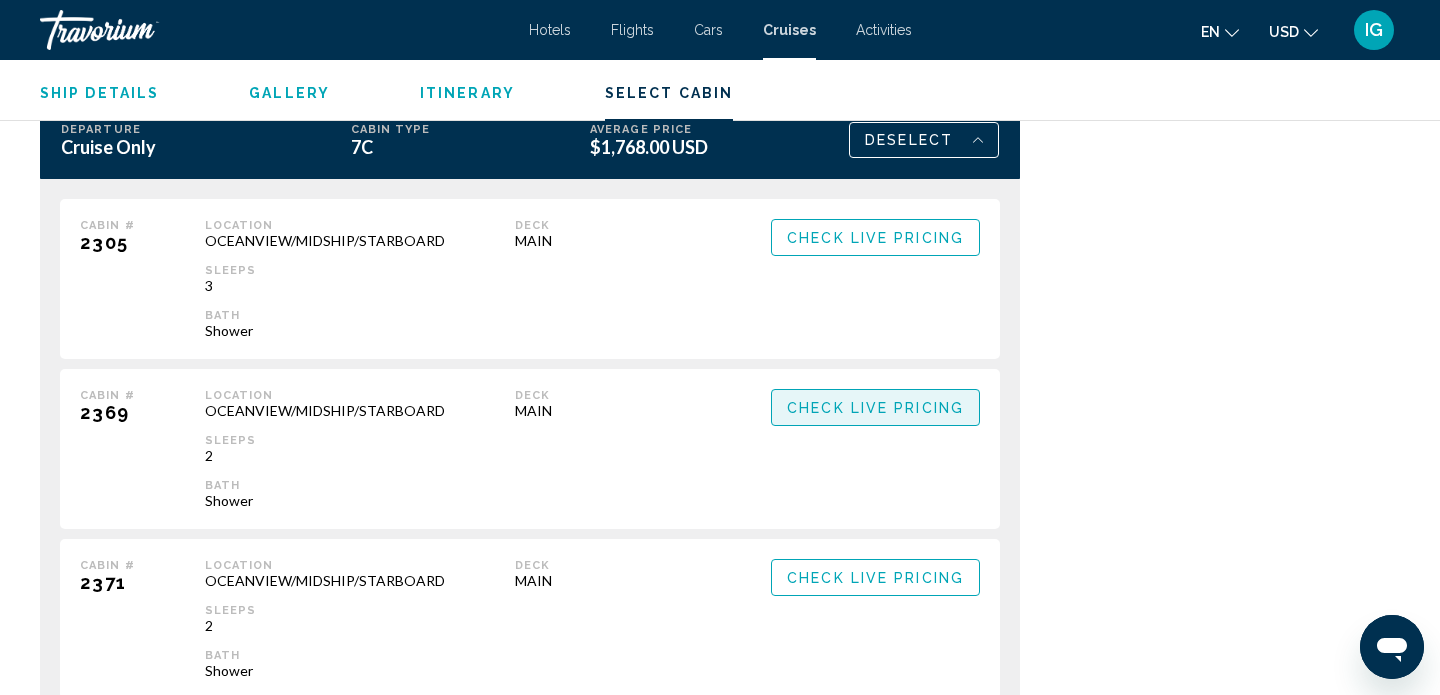click on "Check Live Pricing" at bounding box center (875, 407) 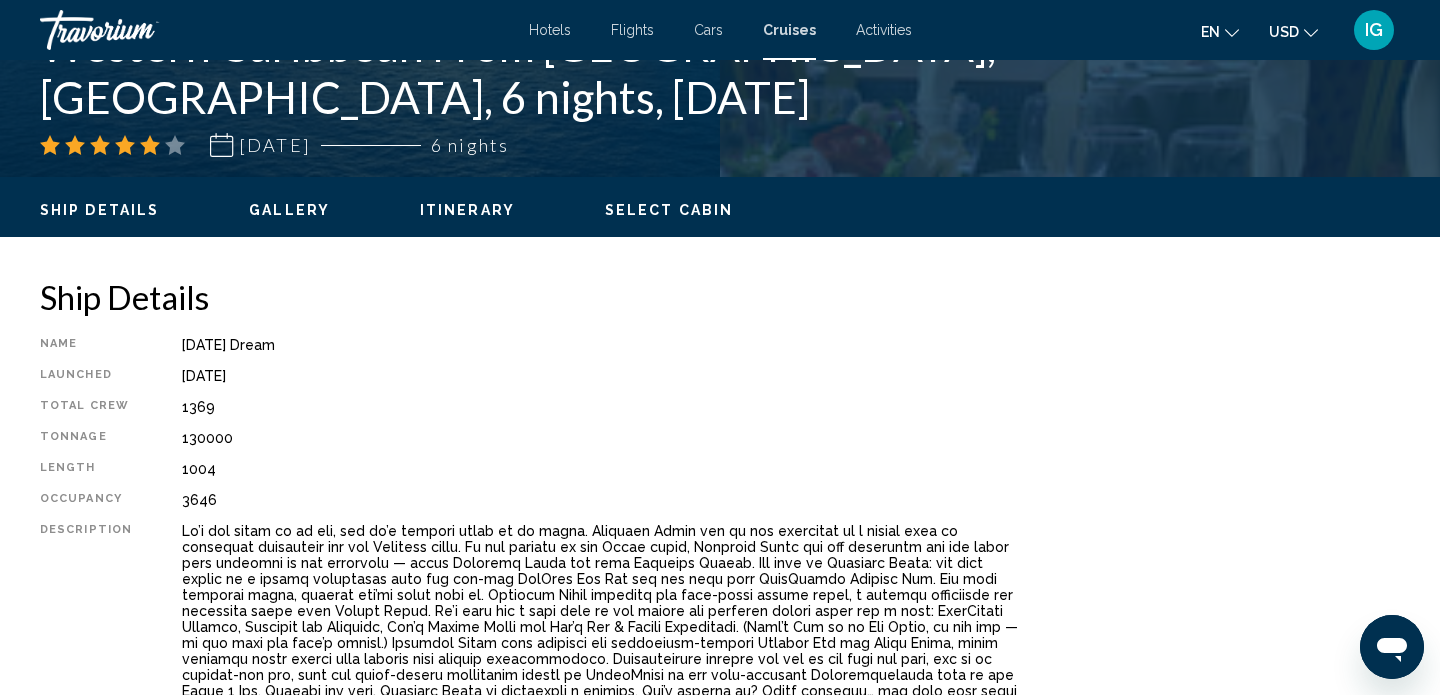scroll, scrollTop: 0, scrollLeft: 0, axis: both 